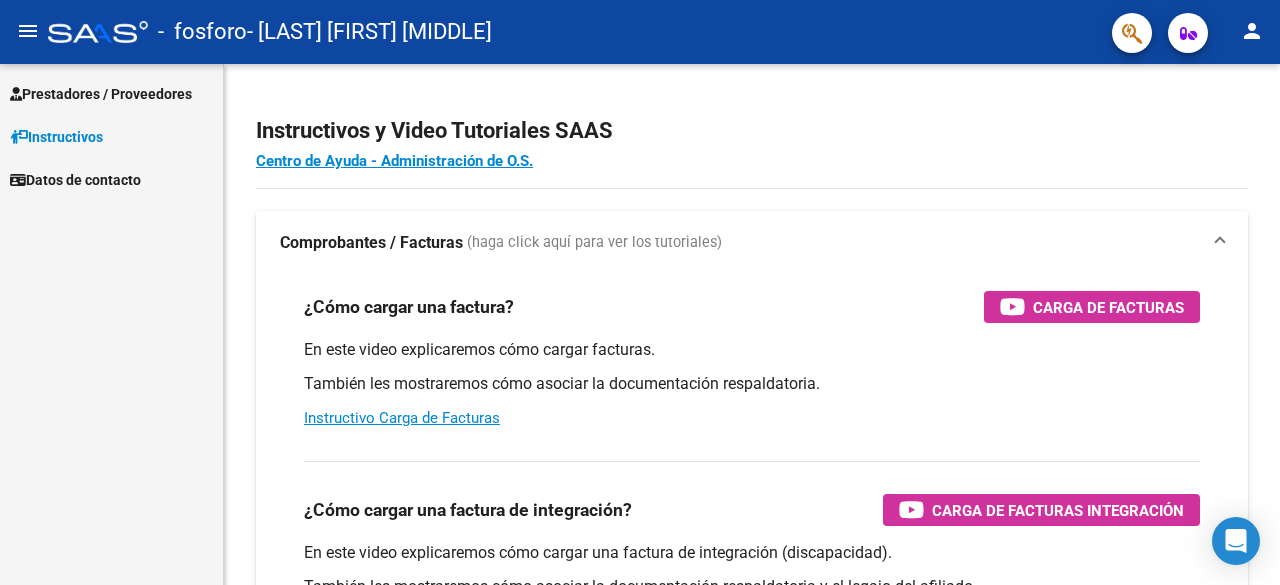 scroll, scrollTop: 0, scrollLeft: 0, axis: both 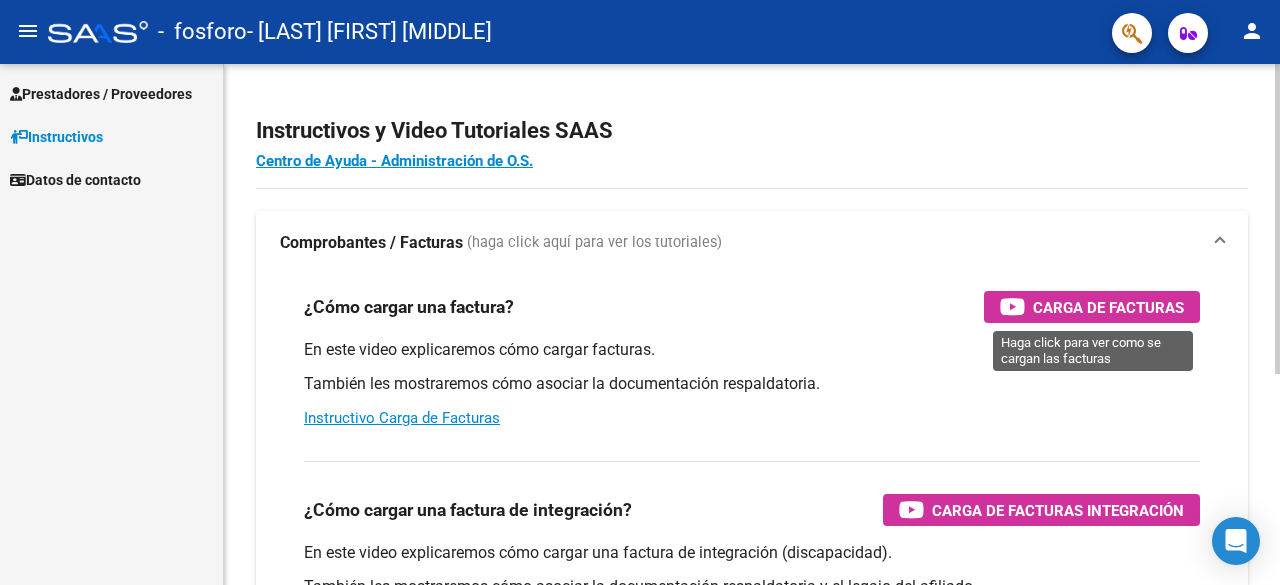 click on "Carga de Facturas" at bounding box center [1108, 307] 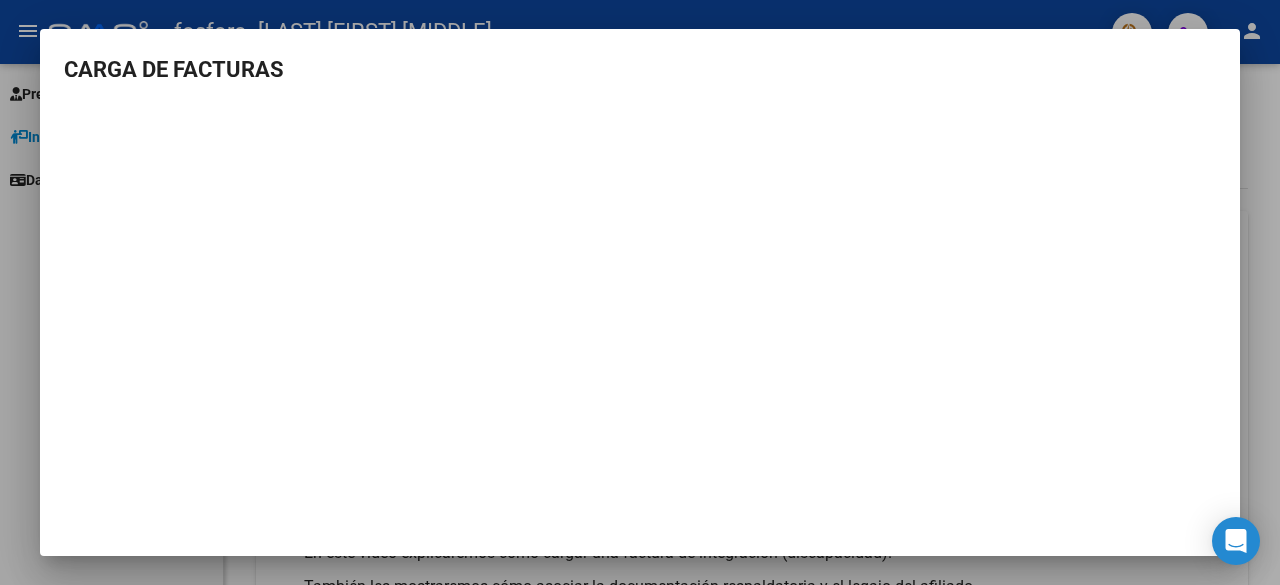 click at bounding box center [640, 292] 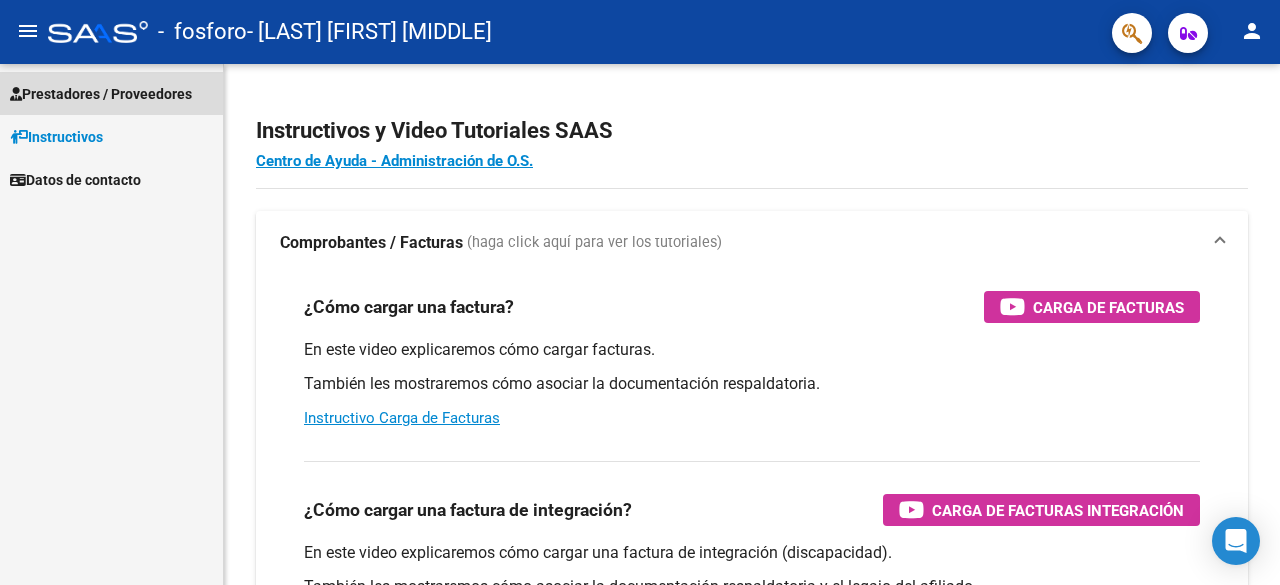 click on "Prestadores / Proveedores" at bounding box center (101, 94) 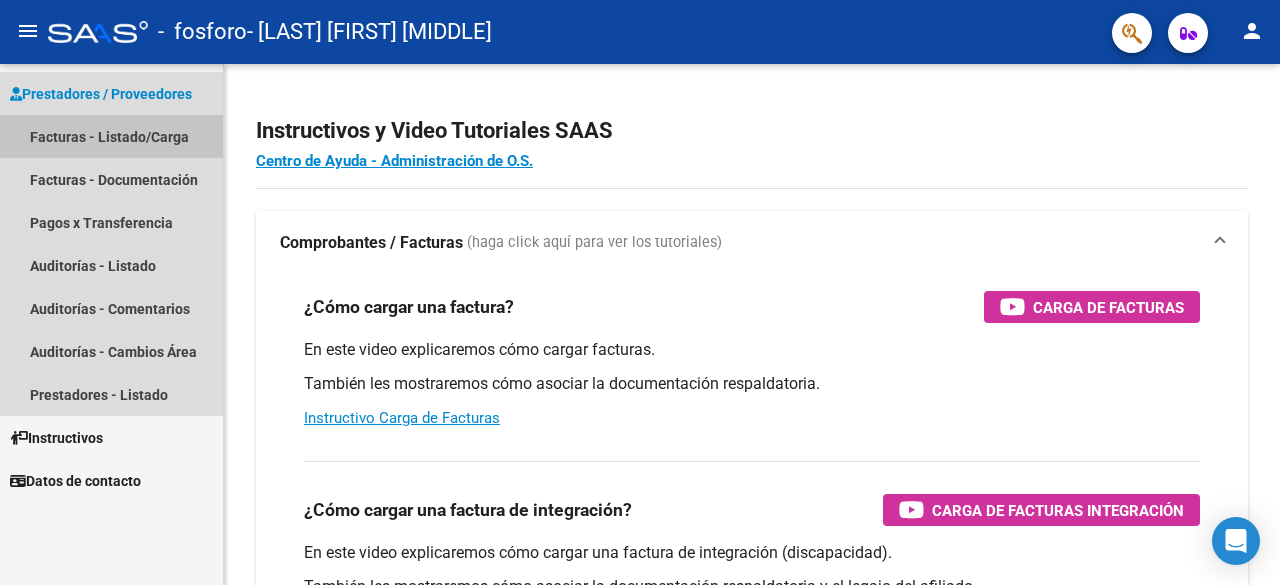 click on "Facturas - Listado/Carga" at bounding box center (111, 136) 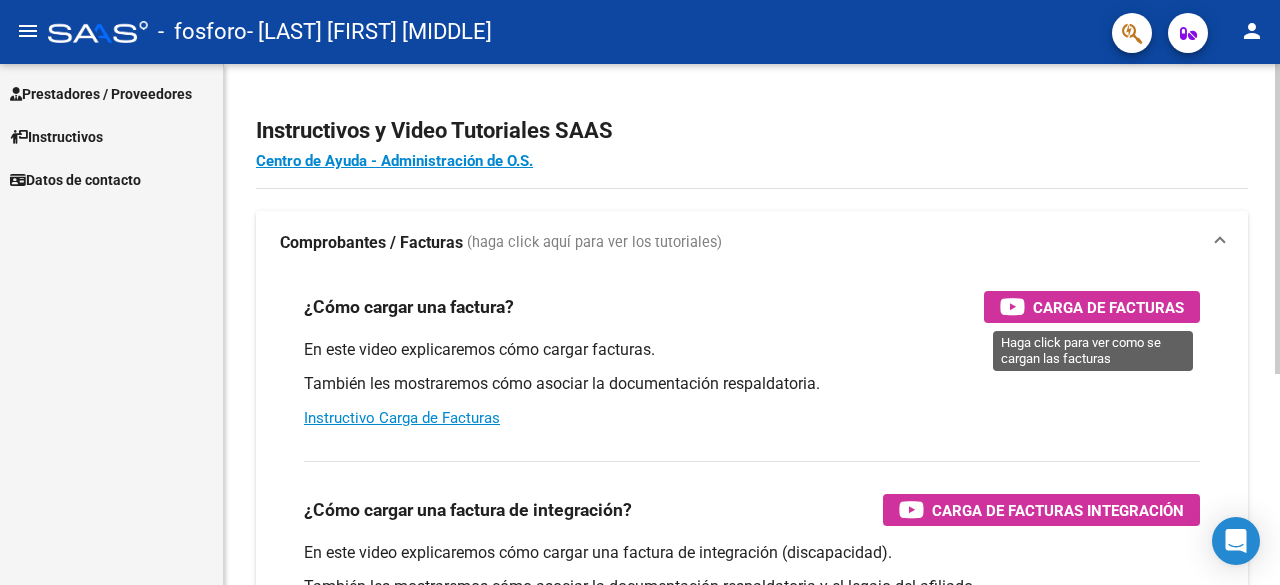 click on "¿Cómo cargar una factura?    Carga de Facturas En este video explicaremos cómo cargar facturas. También les mostraremos cómo asociar la documentación respaldatoria. Instructivo Carga de Facturas" at bounding box center [752, 360] 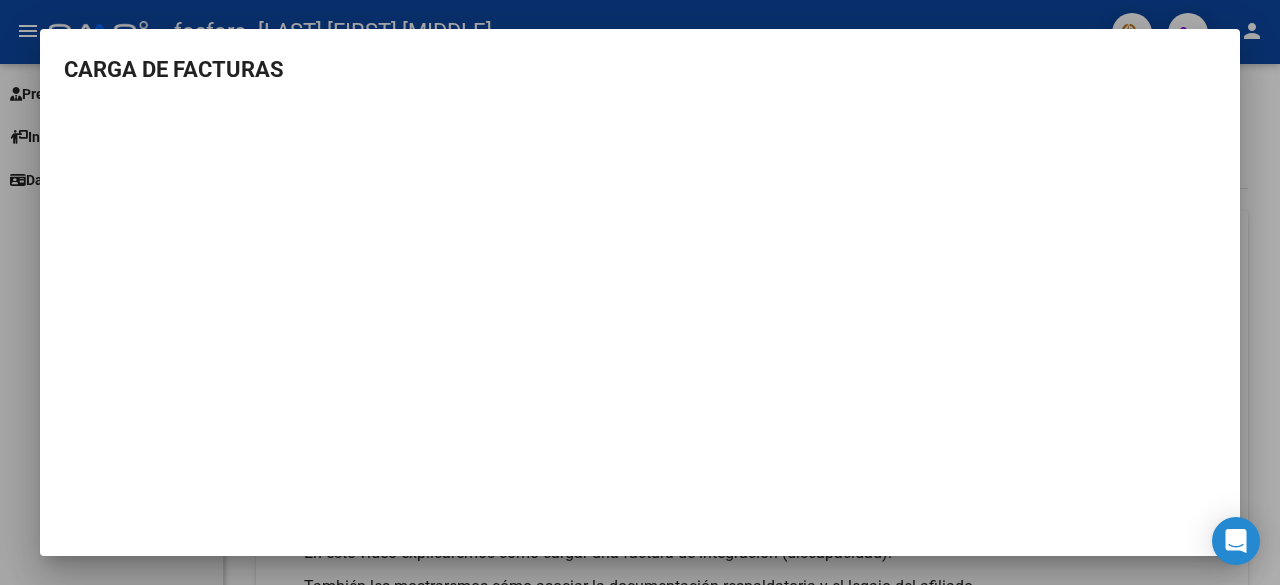 click at bounding box center [640, 292] 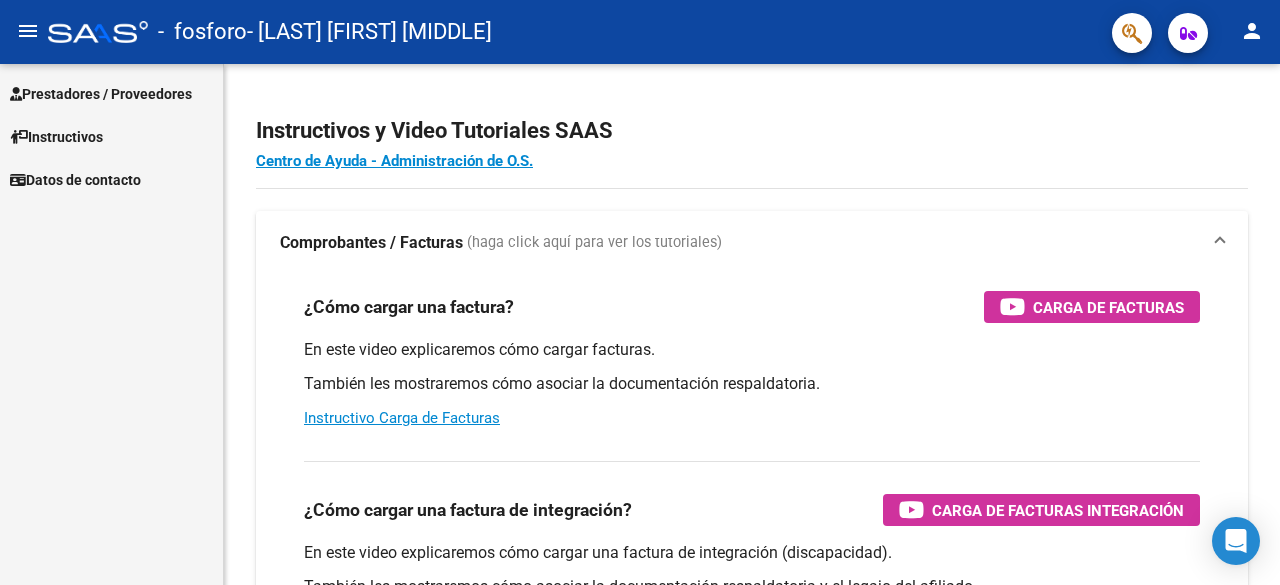 click on "Prestadores / Proveedores" at bounding box center [101, 94] 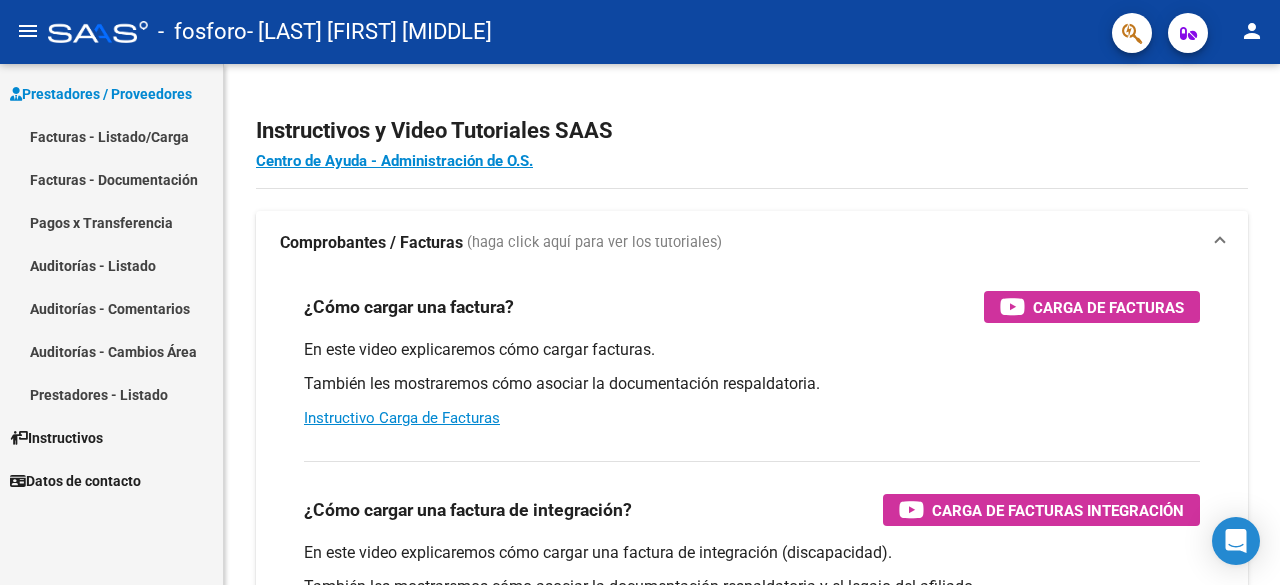 click on "Auditorías - Listado" at bounding box center [111, 265] 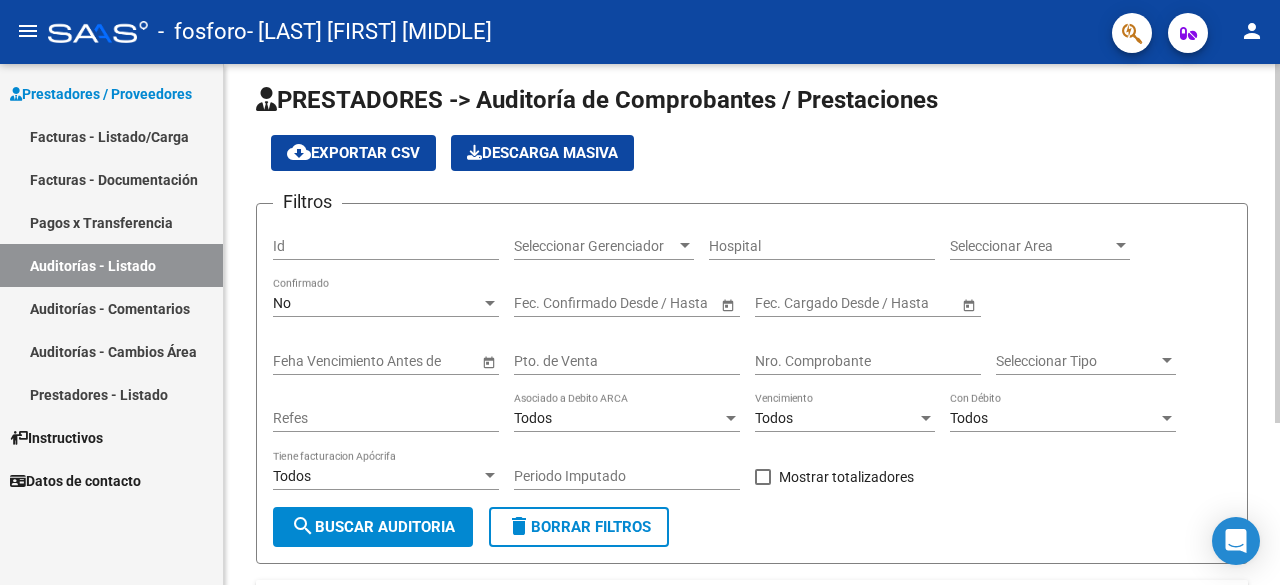 scroll, scrollTop: 20, scrollLeft: 0, axis: vertical 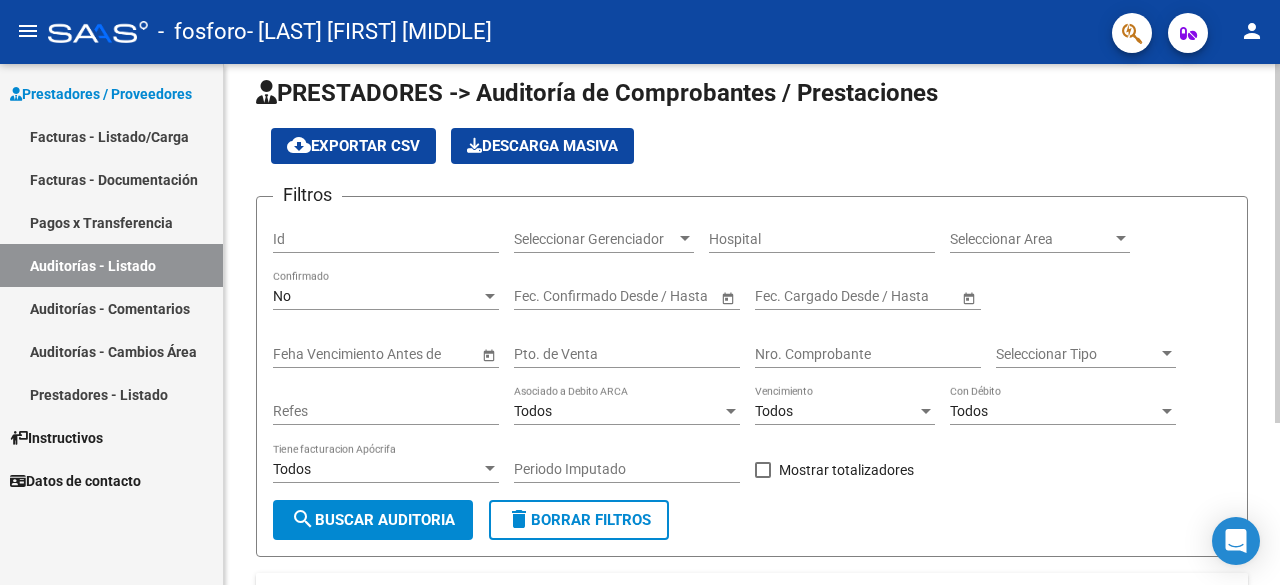 drag, startPoint x: 907, startPoint y: 153, endPoint x: 904, endPoint y: 183, distance: 30.149628 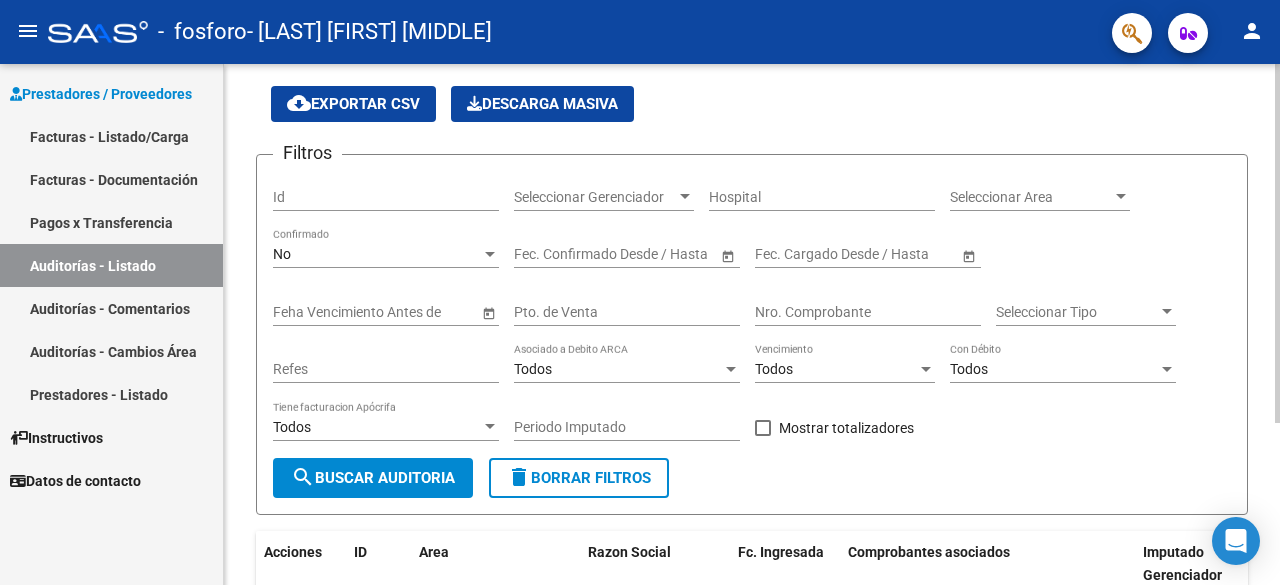 scroll, scrollTop: 0, scrollLeft: 0, axis: both 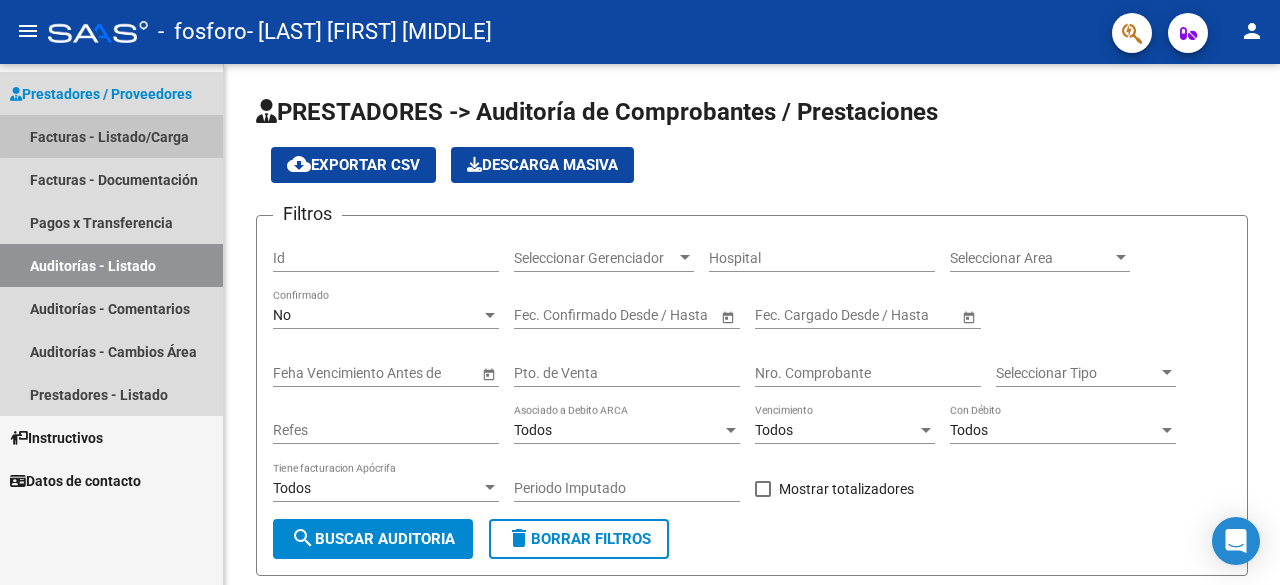 click on "Facturas - Listado/Carga" at bounding box center [111, 136] 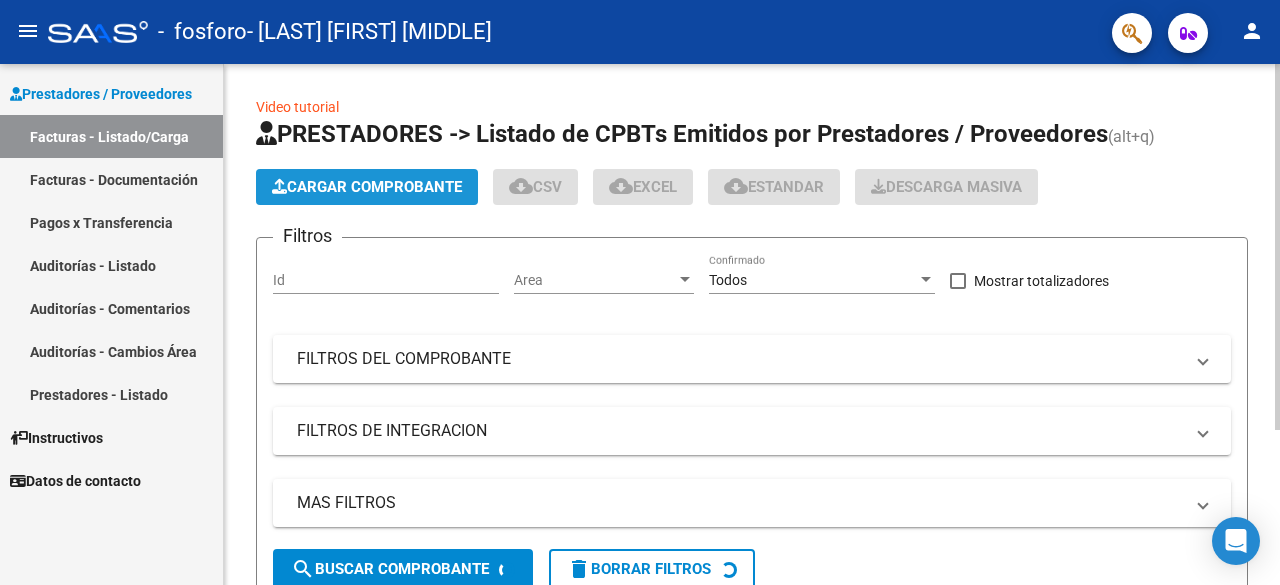 click on "Cargar Comprobante" 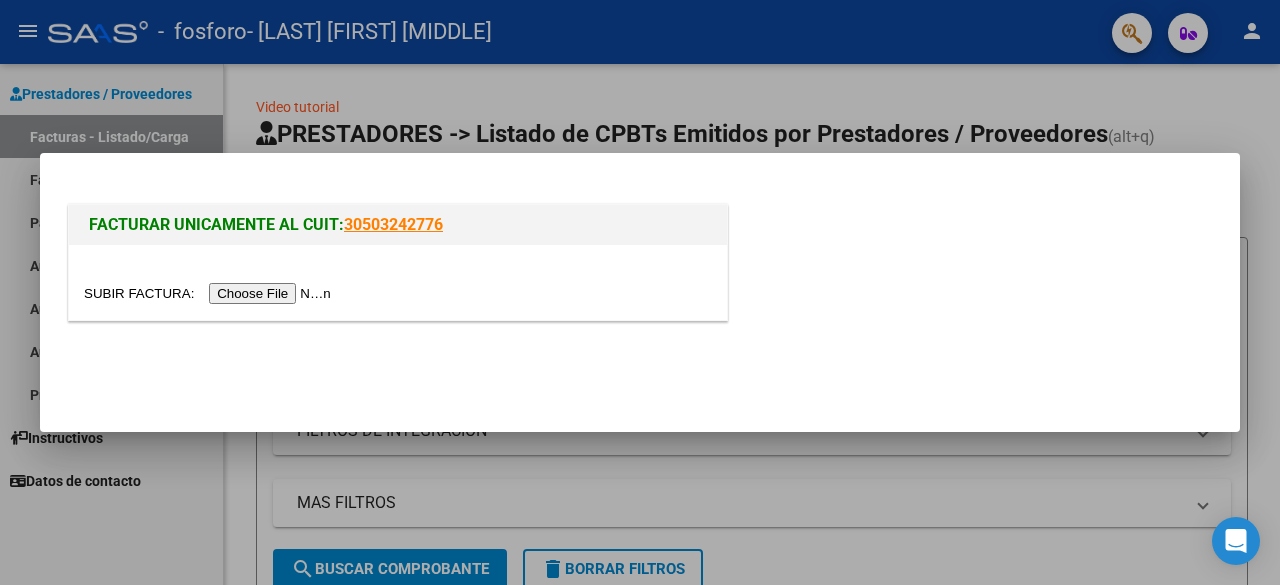 click at bounding box center [210, 293] 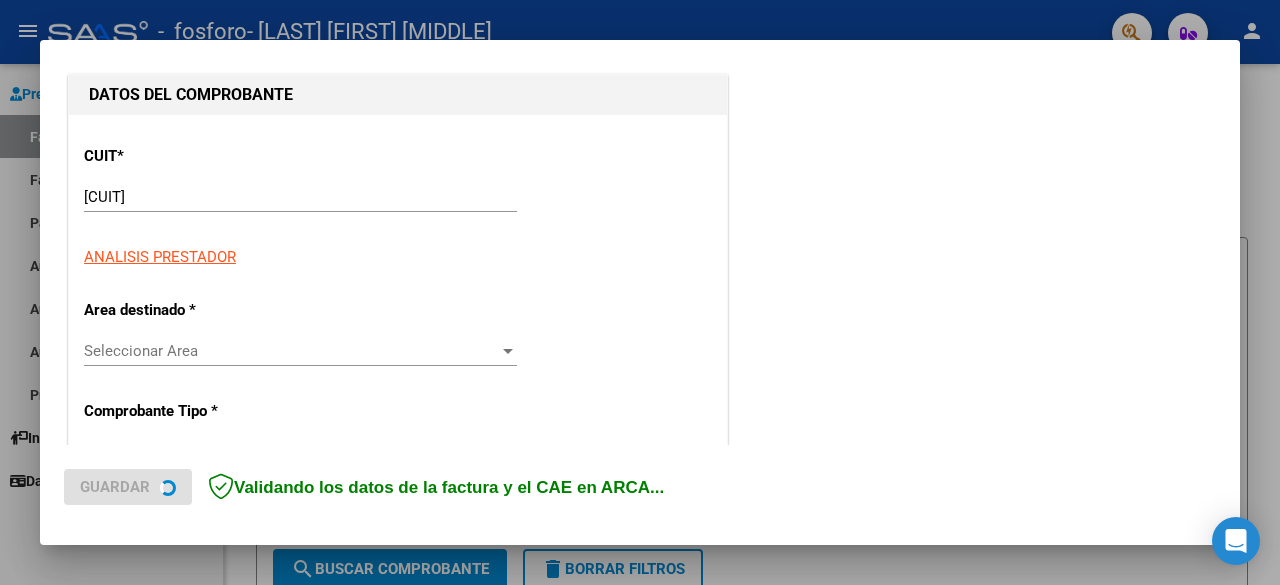 scroll, scrollTop: 300, scrollLeft: 0, axis: vertical 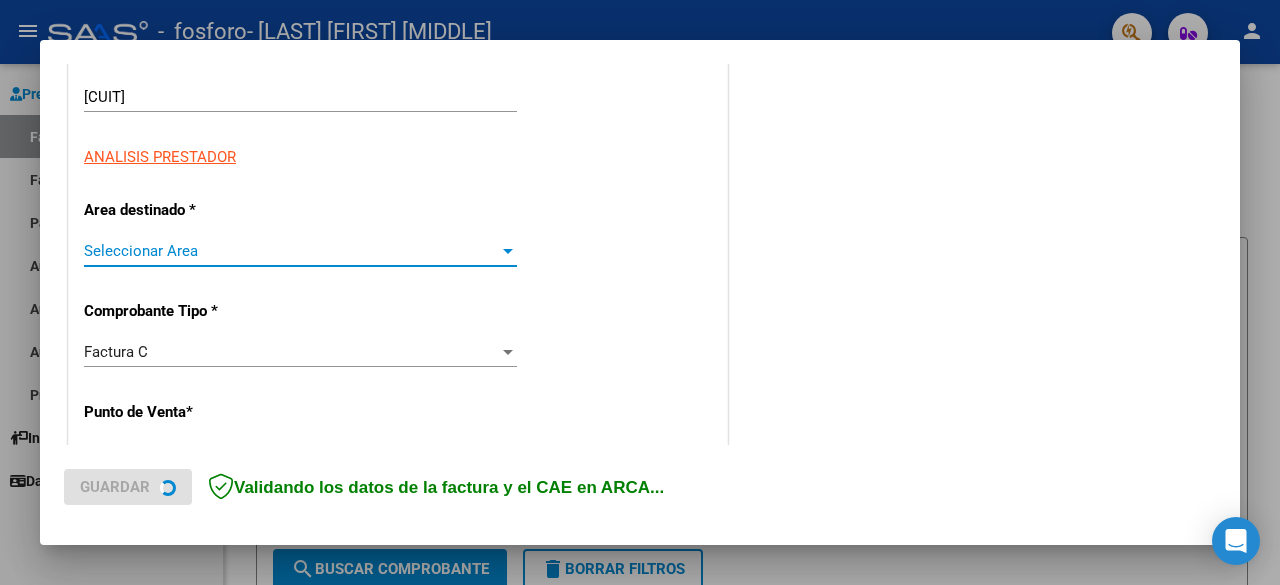 click on "Seleccionar Area" at bounding box center (291, 251) 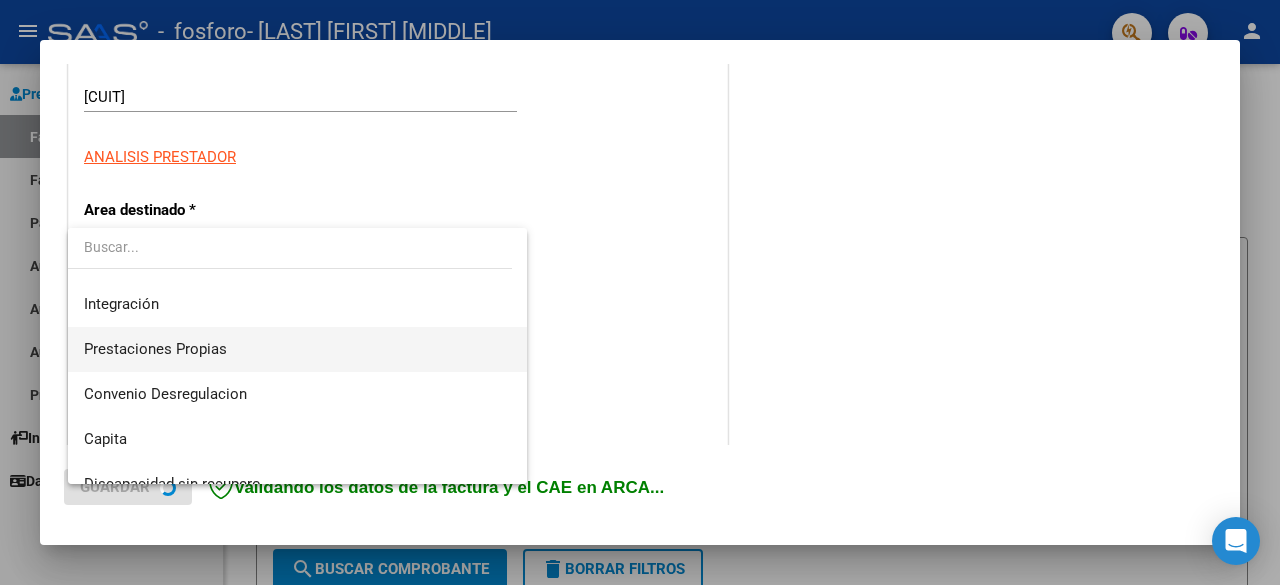 scroll, scrollTop: 148, scrollLeft: 0, axis: vertical 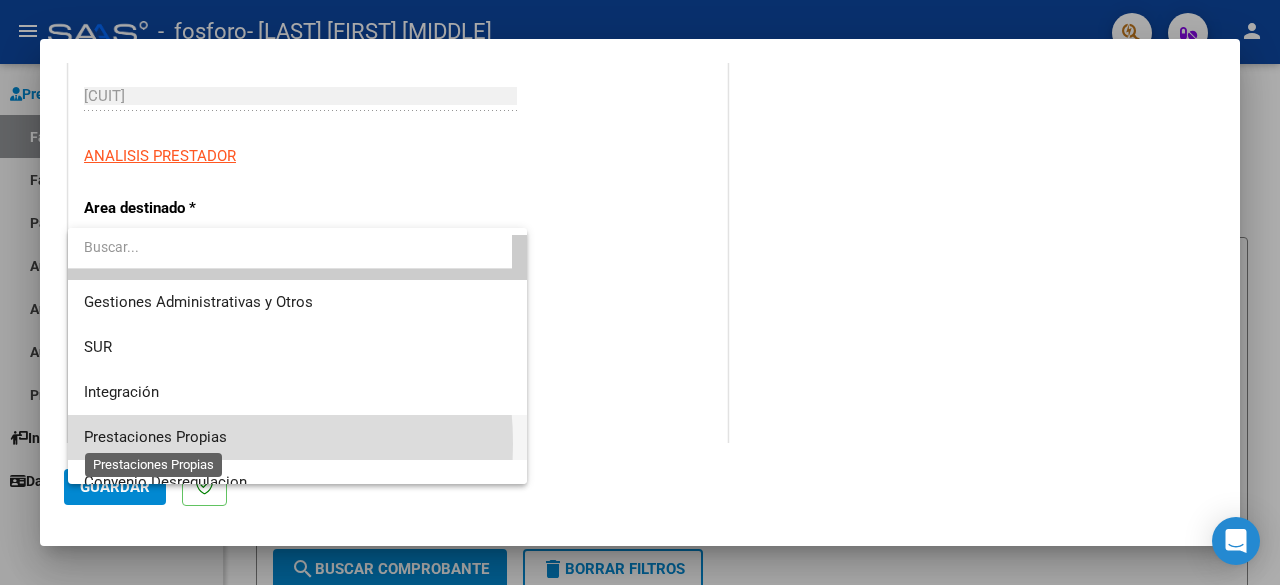 click on "Prestaciones Propias" at bounding box center (155, 437) 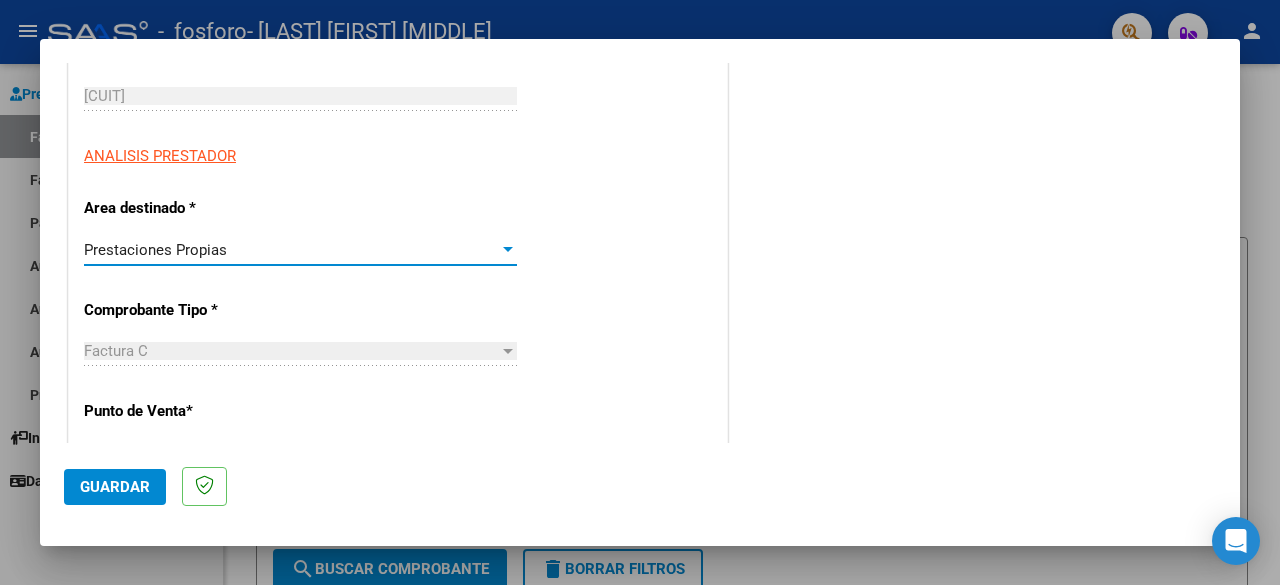 click on "Factura C" at bounding box center (291, 351) 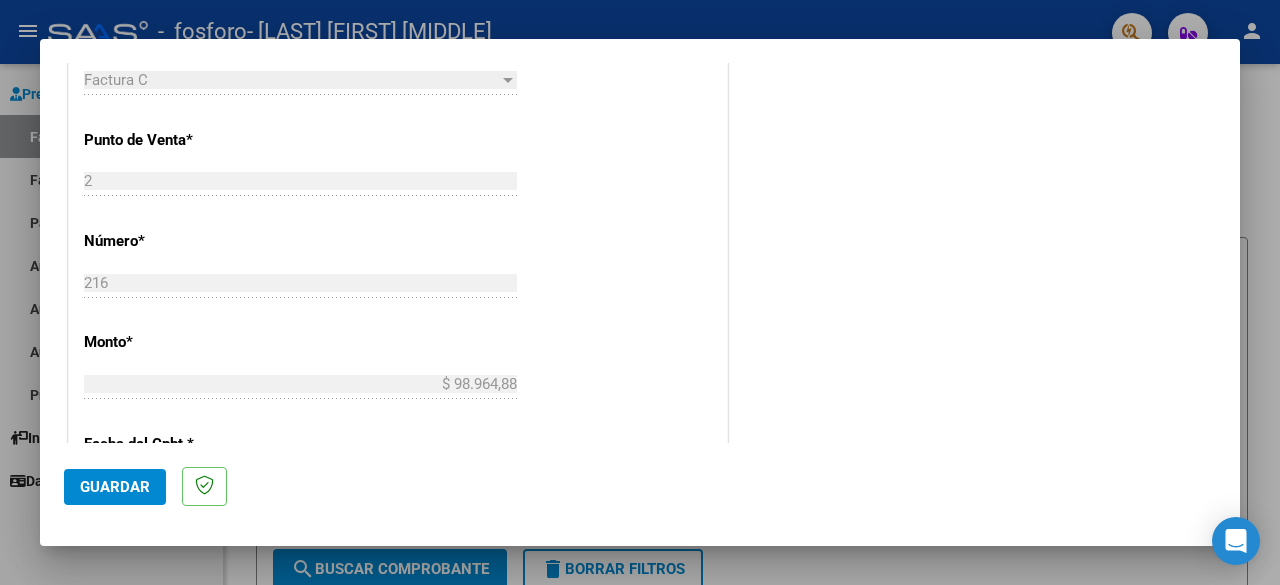 scroll, scrollTop: 600, scrollLeft: 0, axis: vertical 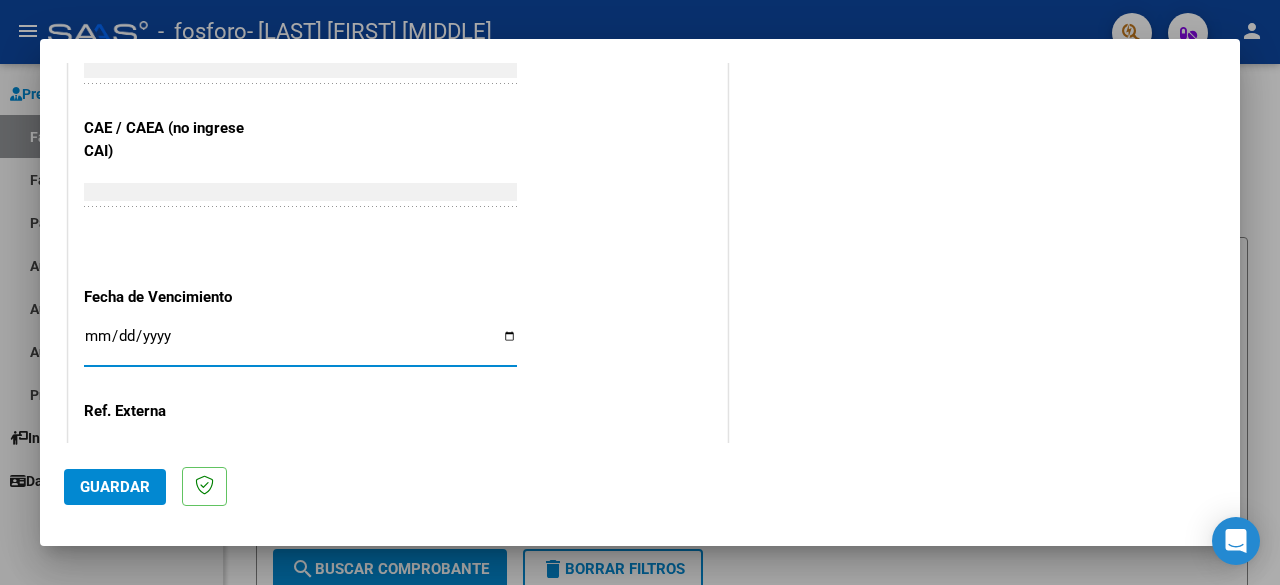 click on "Ingresar la fecha" at bounding box center (300, 344) 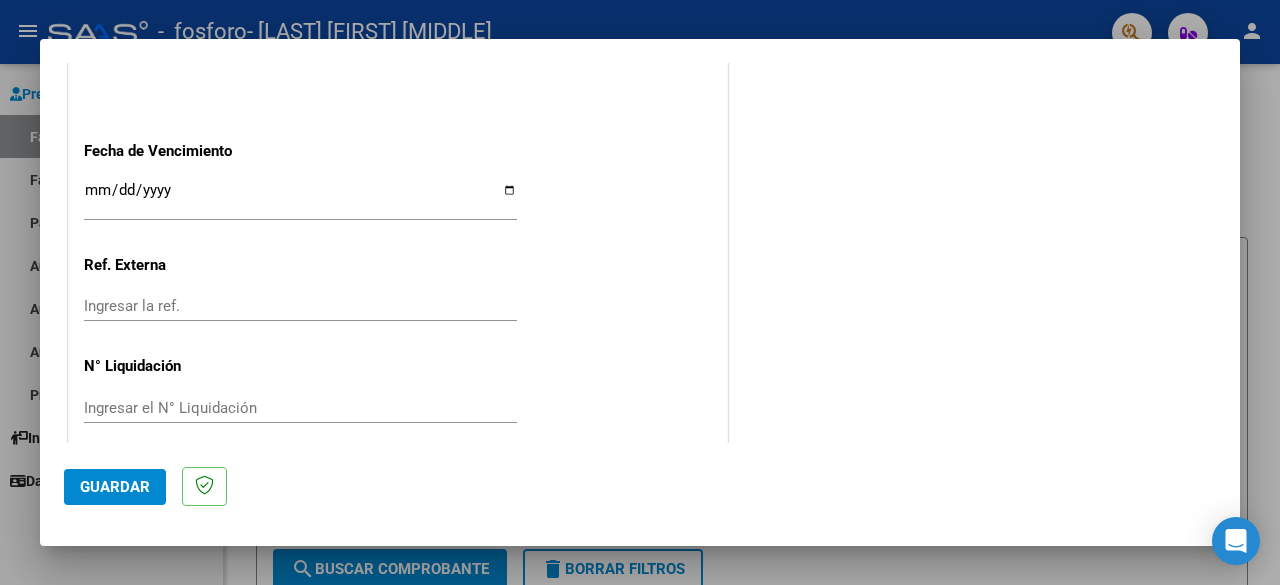 scroll, scrollTop: 1161, scrollLeft: 0, axis: vertical 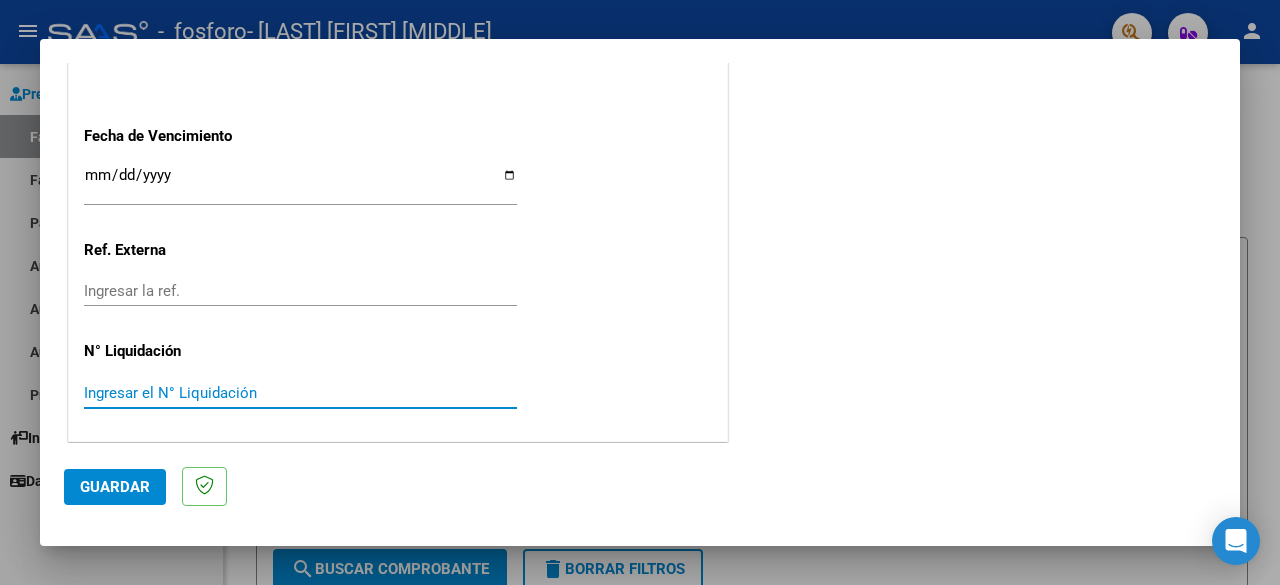 click on "Ingresar el N° Liquidación" at bounding box center [300, 393] 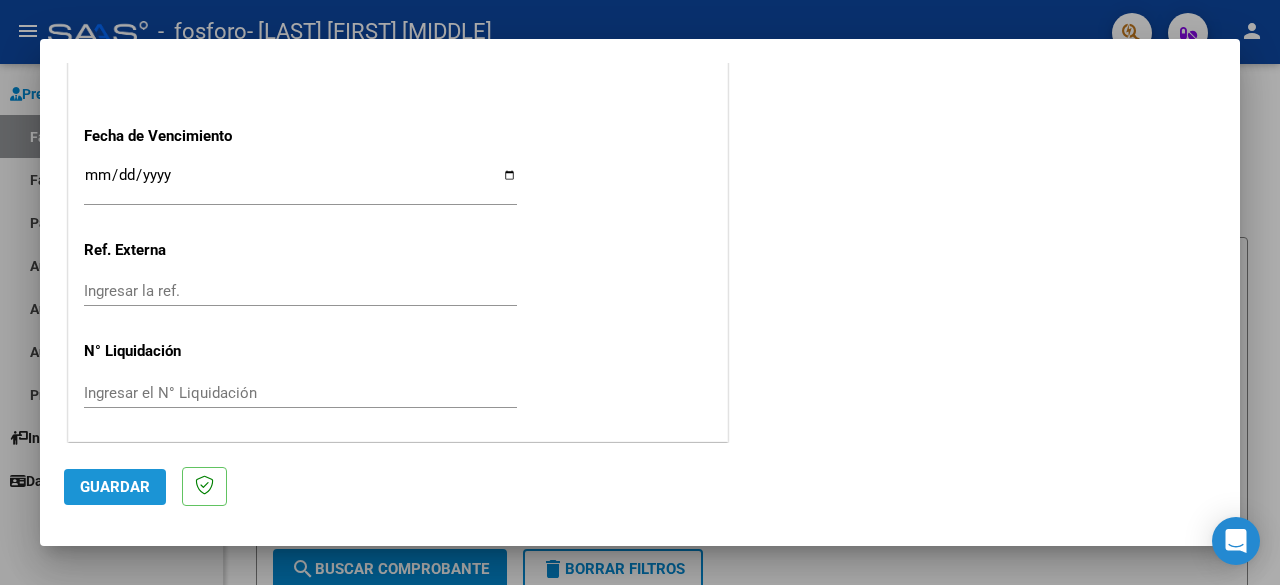 click on "Guardar" 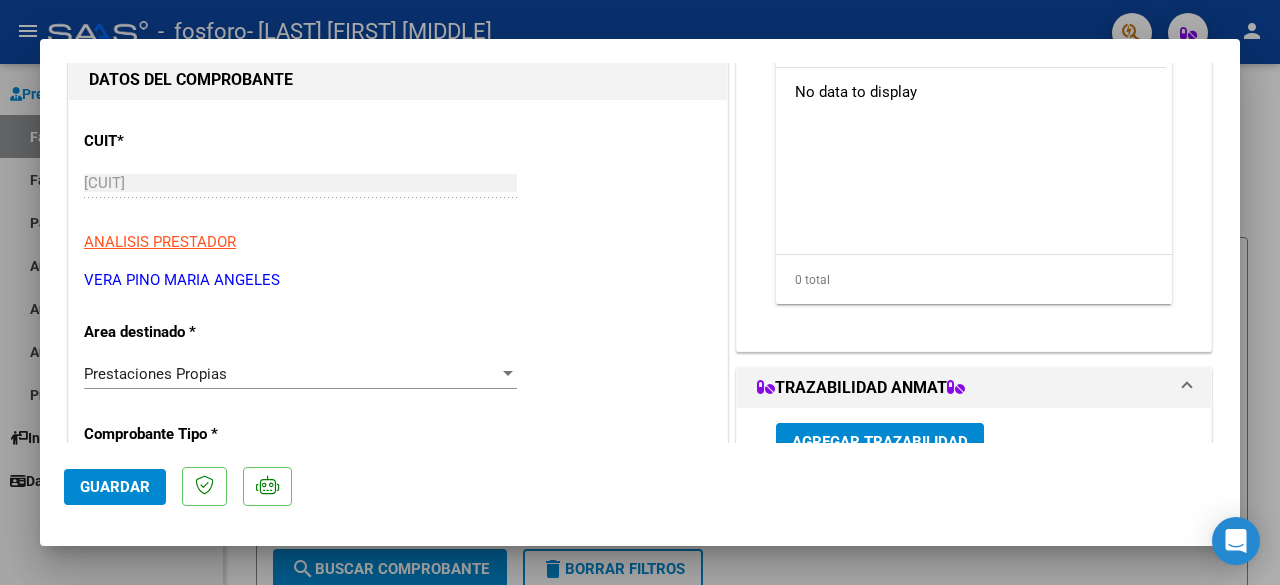 scroll, scrollTop: 0, scrollLeft: 0, axis: both 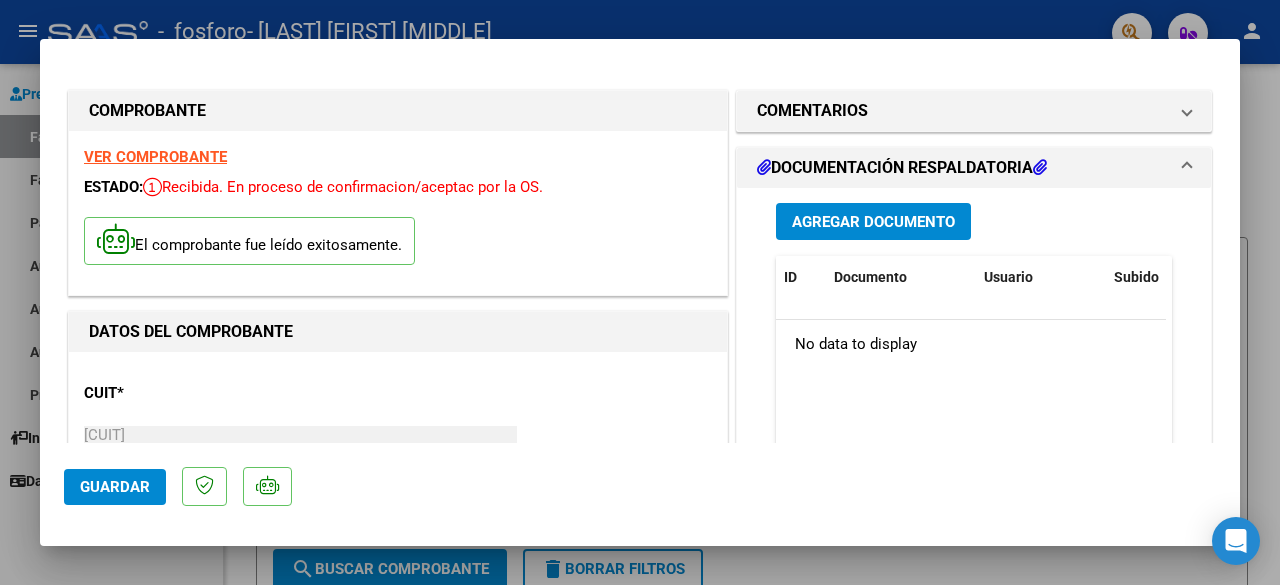 click on "Agregar Documento" at bounding box center (873, 222) 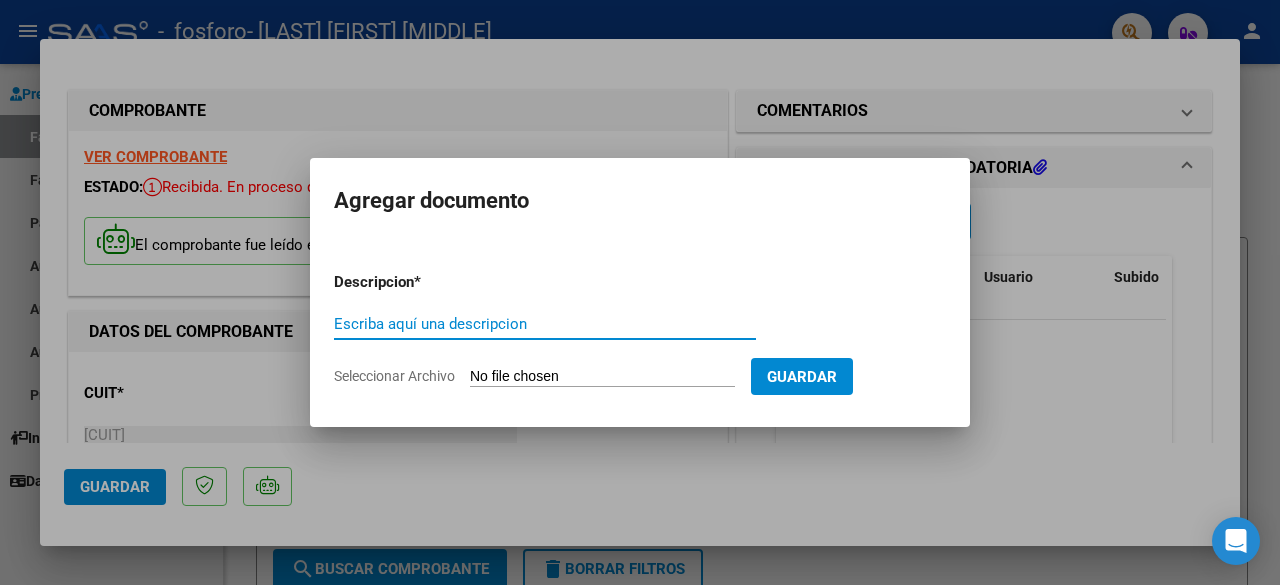 click on "Escriba aquí una descripcion" at bounding box center [545, 324] 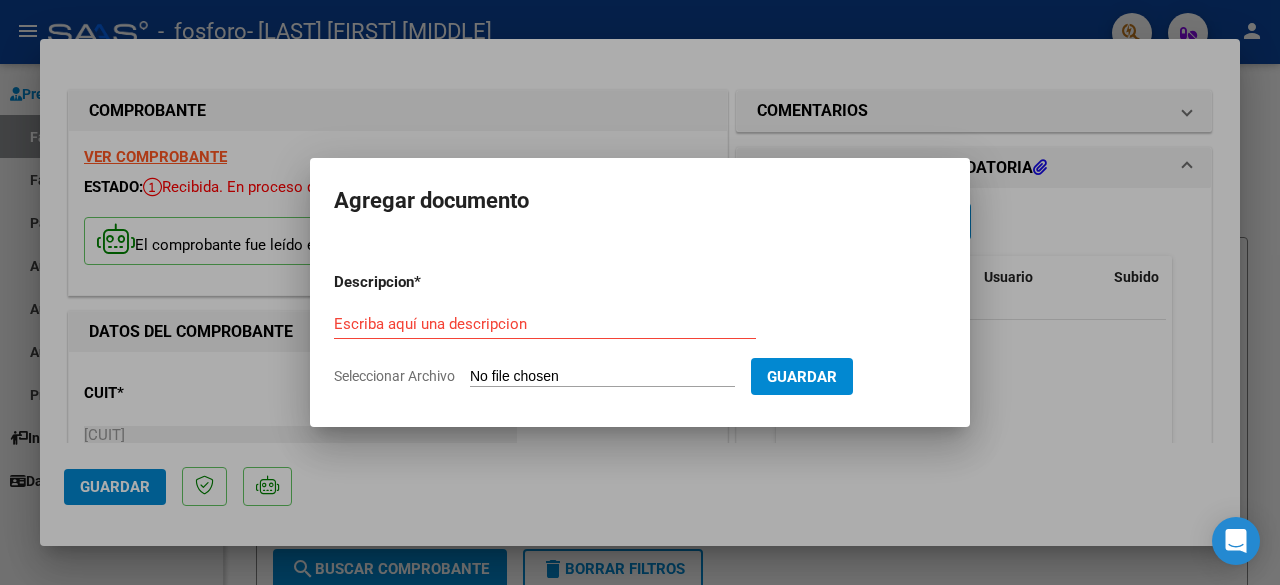 click on "Seleccionar Archivo" 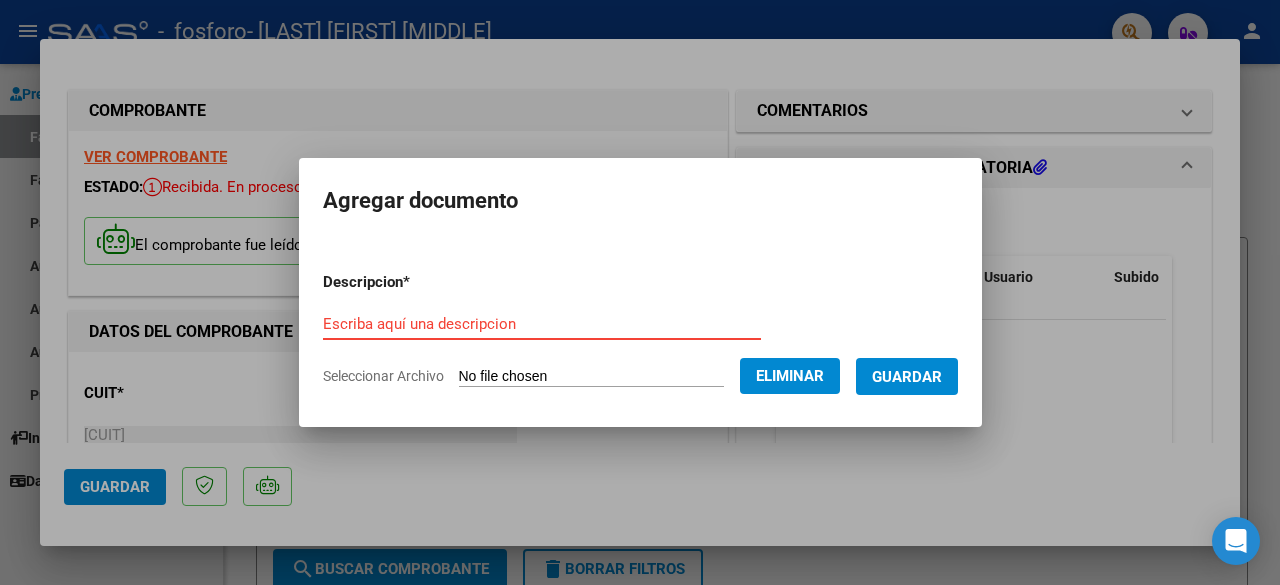 click on "Escriba aquí una descripcion" at bounding box center (542, 324) 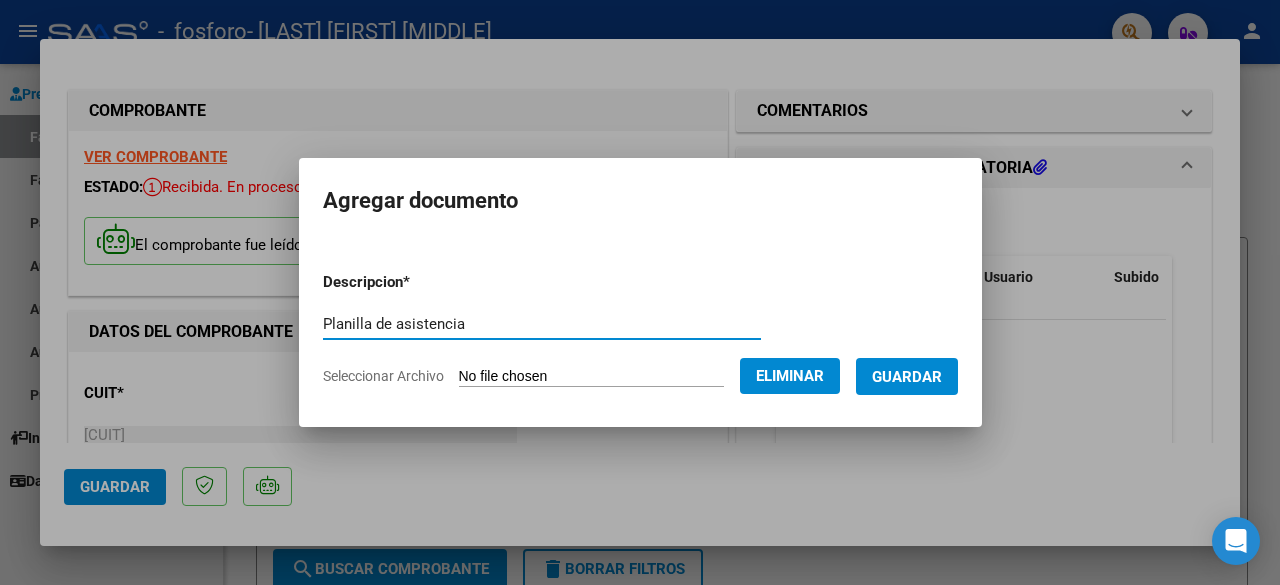 type on "Planilla de asistencia" 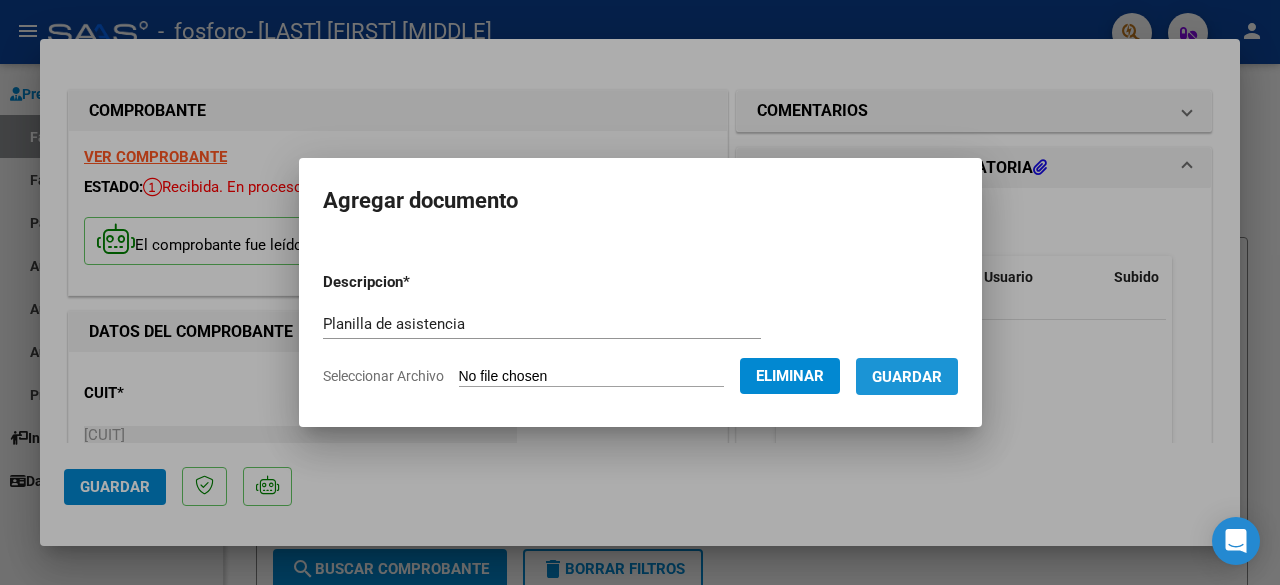 click on "Guardar" at bounding box center [907, 377] 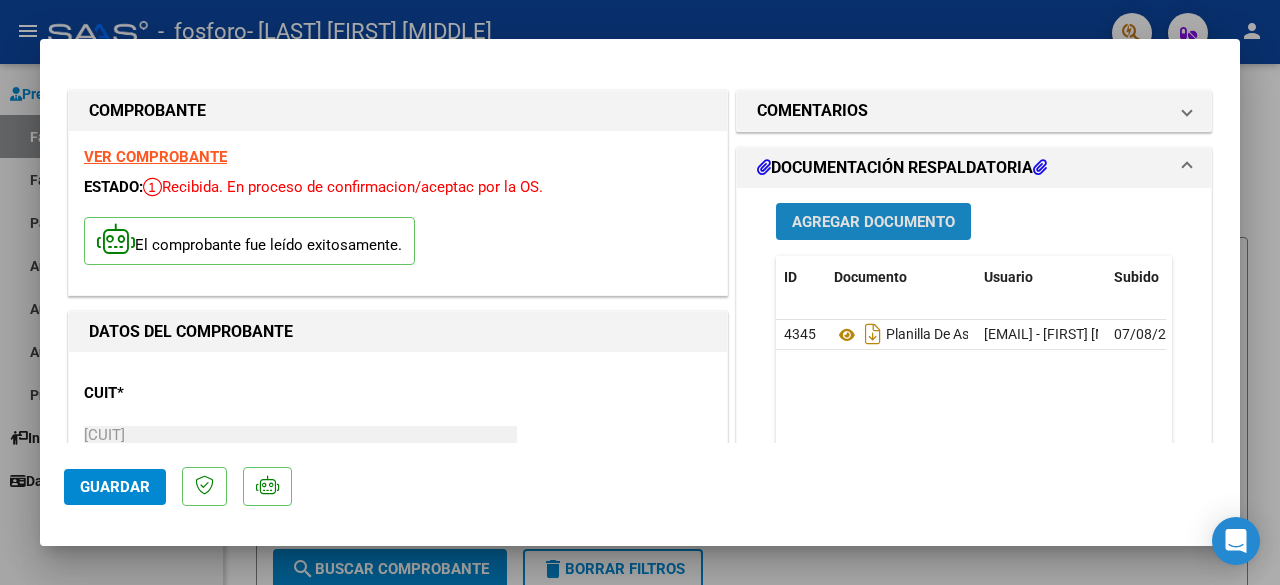 click on "Agregar Documento" at bounding box center (873, 222) 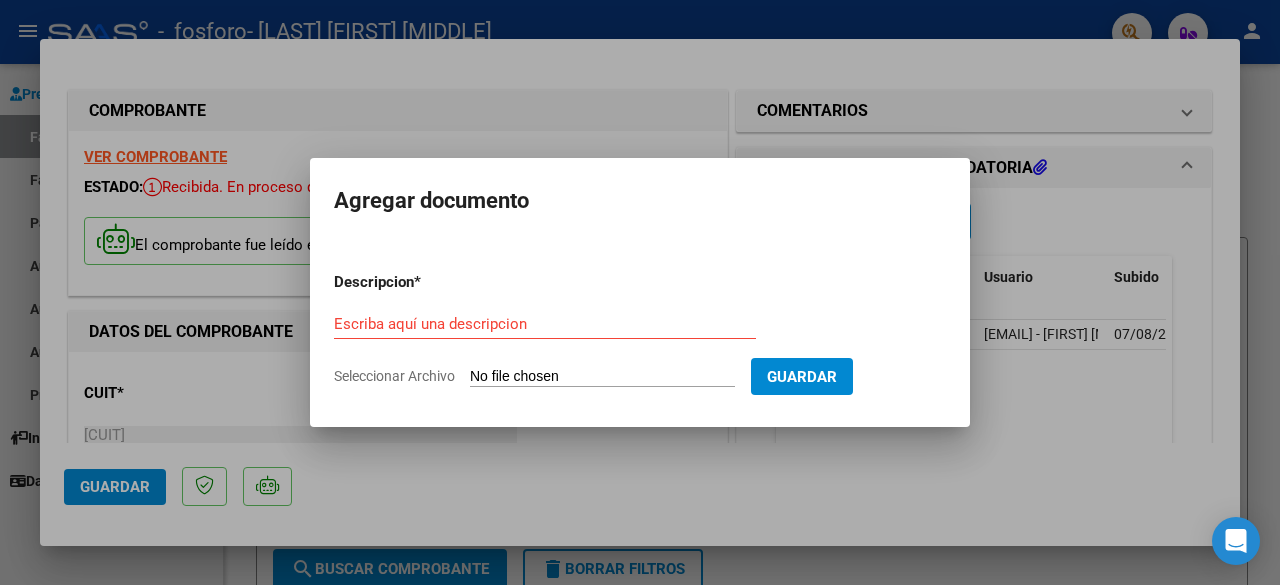click on "Descripcion  *   Escriba aquí una descripcion  Seleccionar Archivo Guardar" at bounding box center (640, 329) 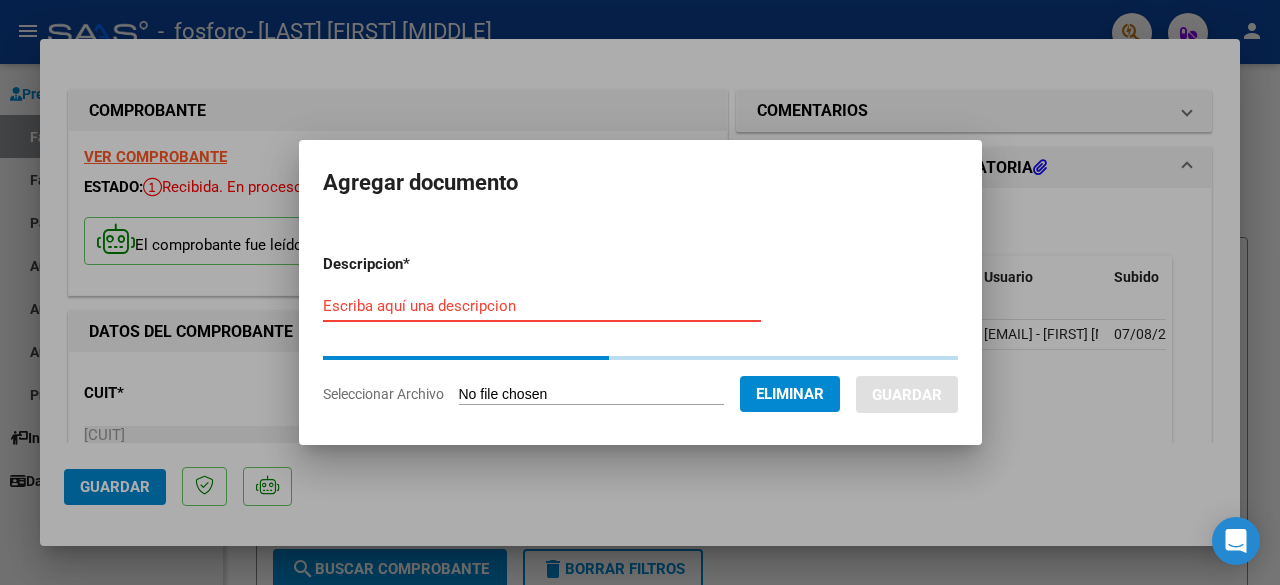 click on "Escriba aquí una descripcion" at bounding box center (542, 306) 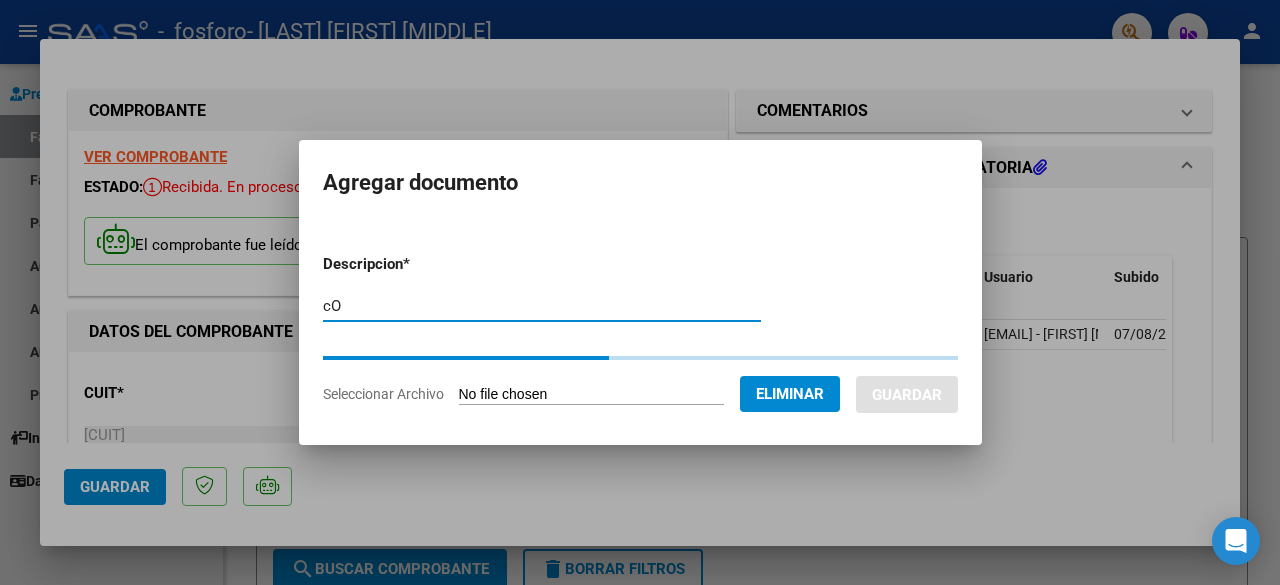 type on "c" 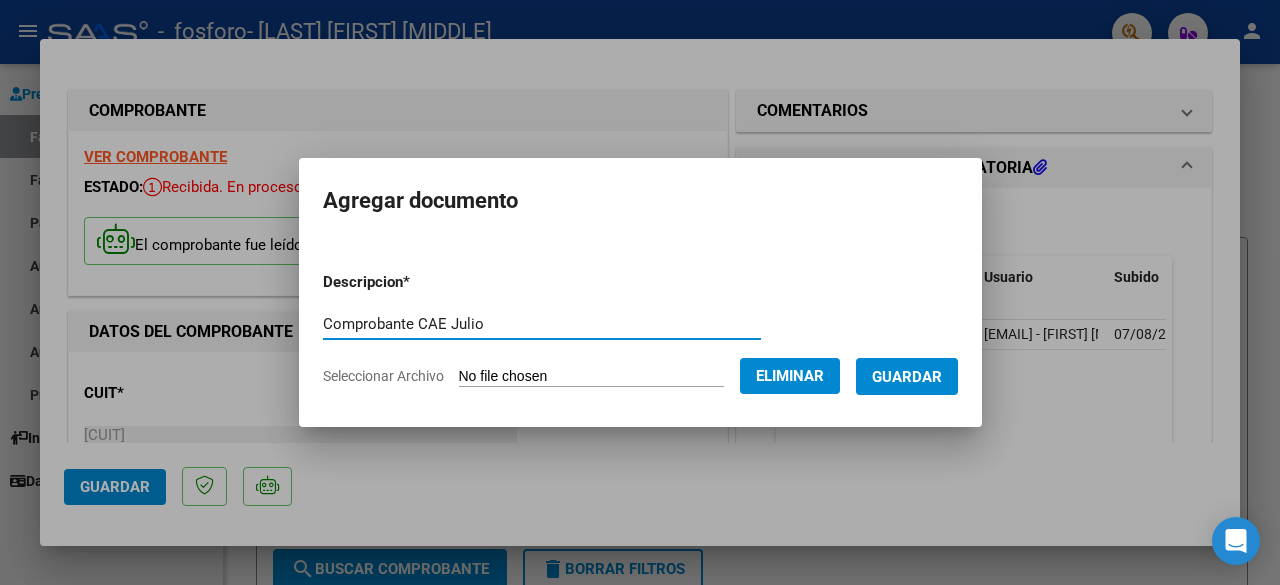 type on "Comprobante CAE Julio" 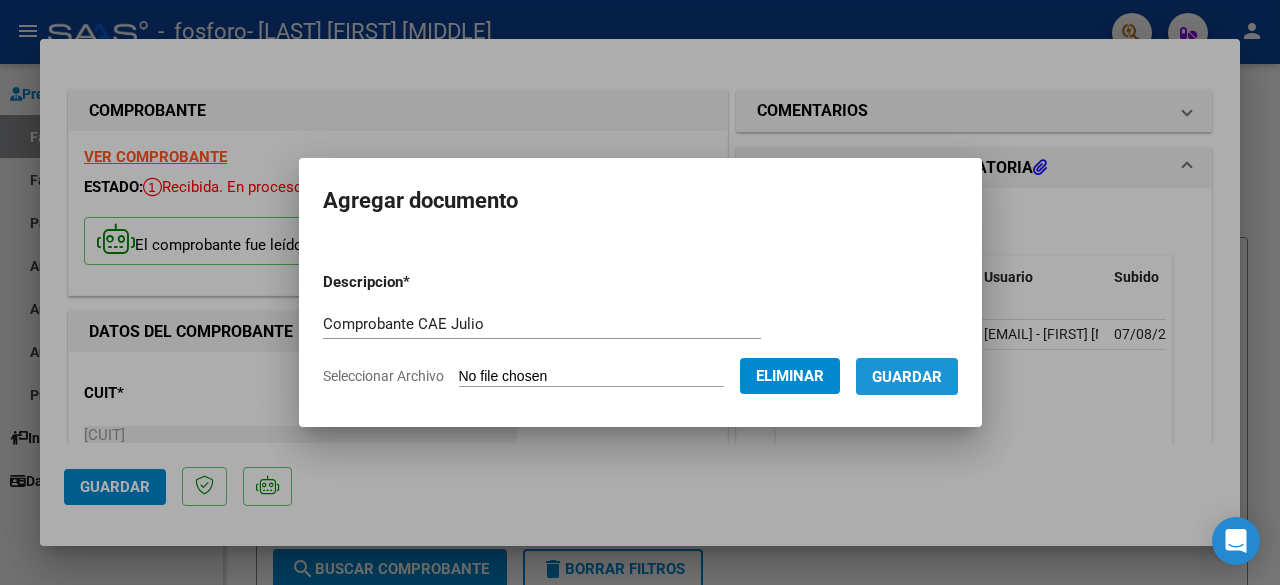 click on "Guardar" at bounding box center [907, 377] 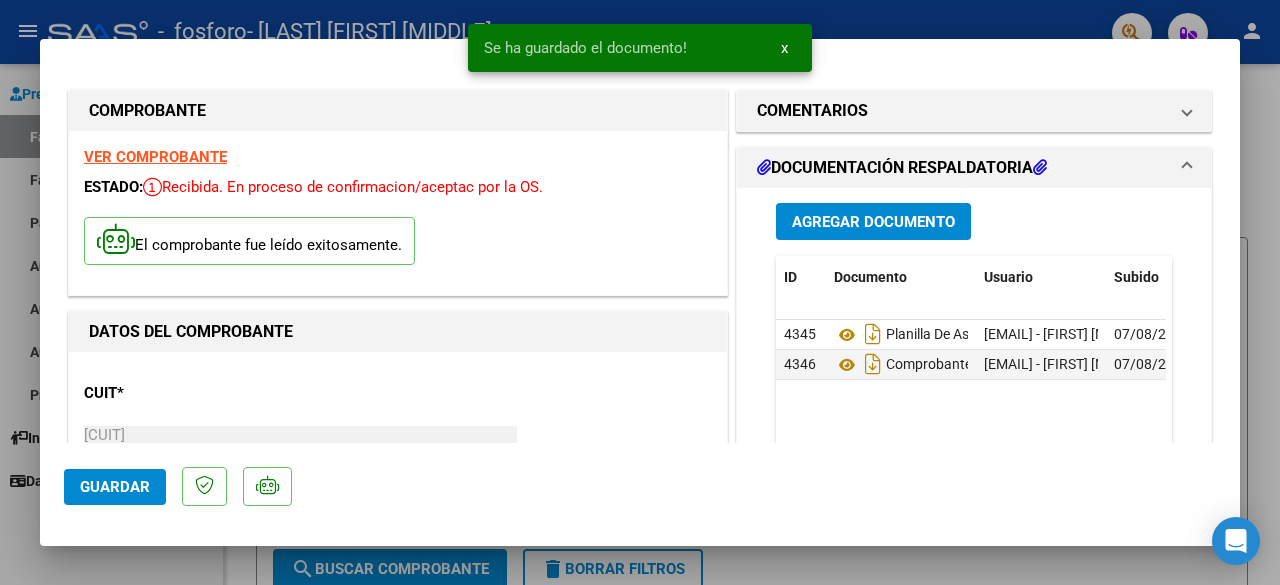 click on "Comprobante Cae Julio" 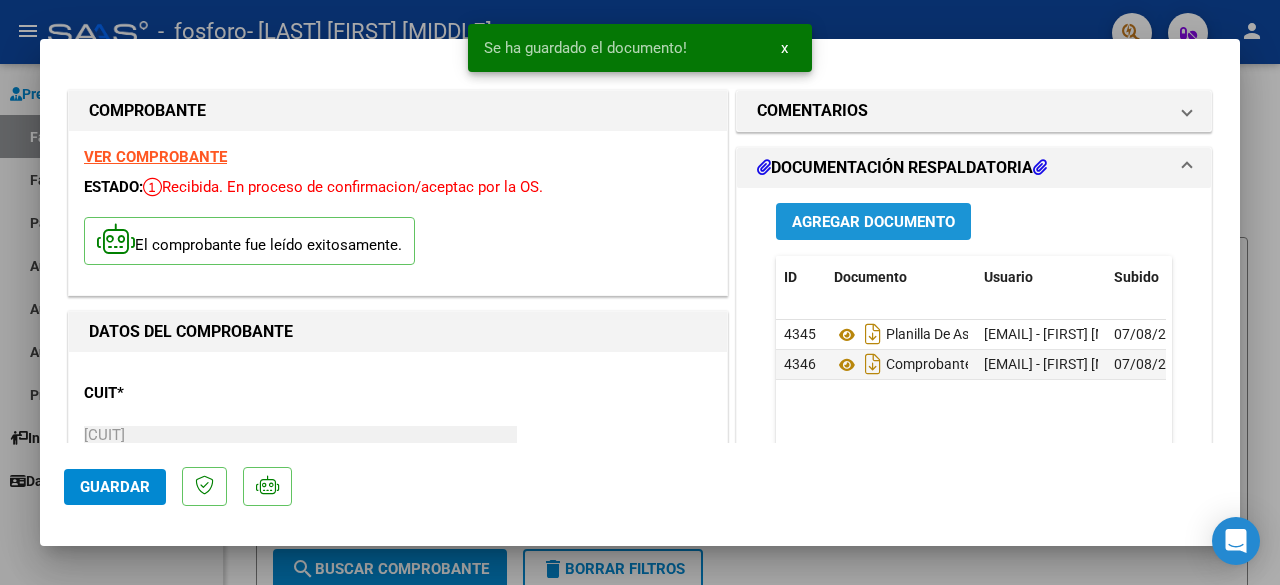 click on "Agregar Documento" at bounding box center (873, 222) 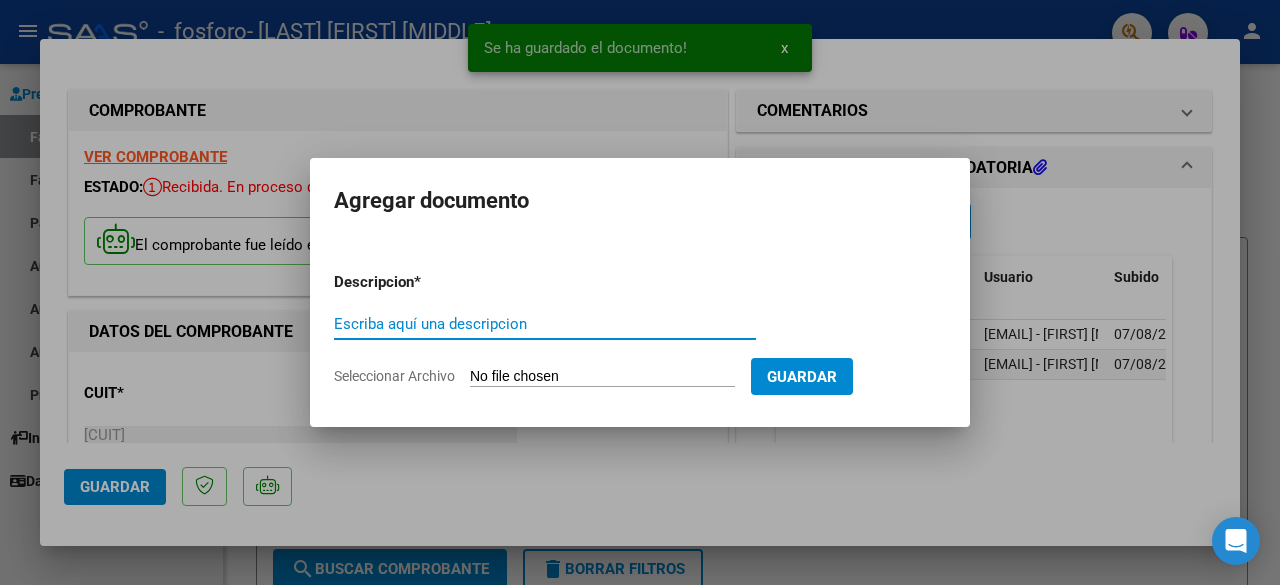 click on "Escriba aquí una descripcion" at bounding box center [545, 324] 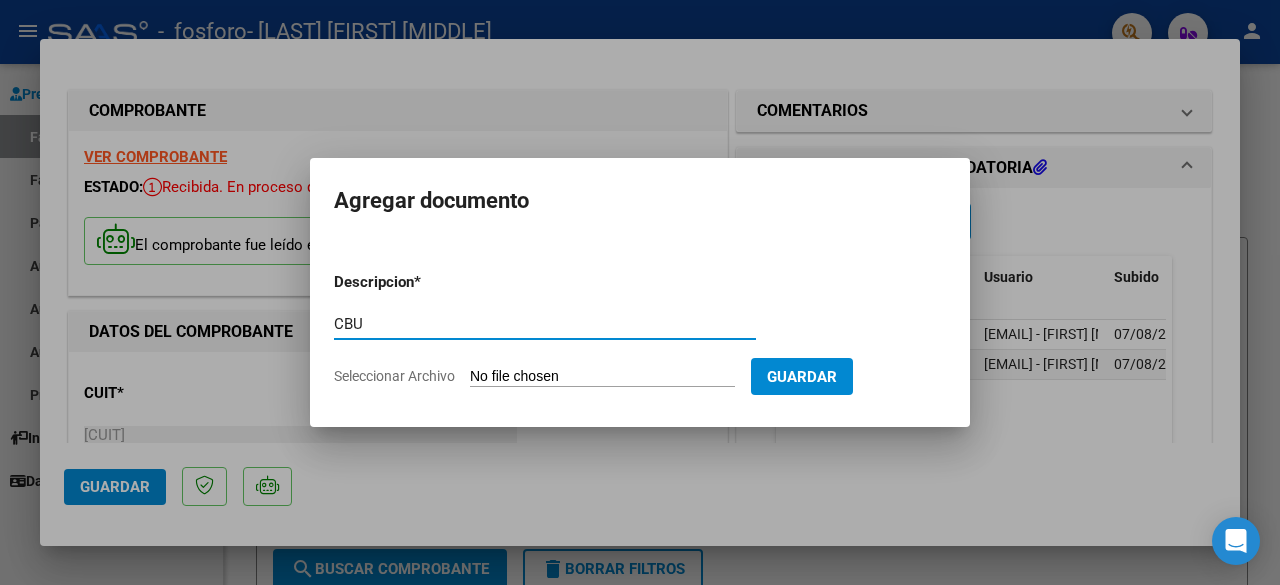 type on "CBU" 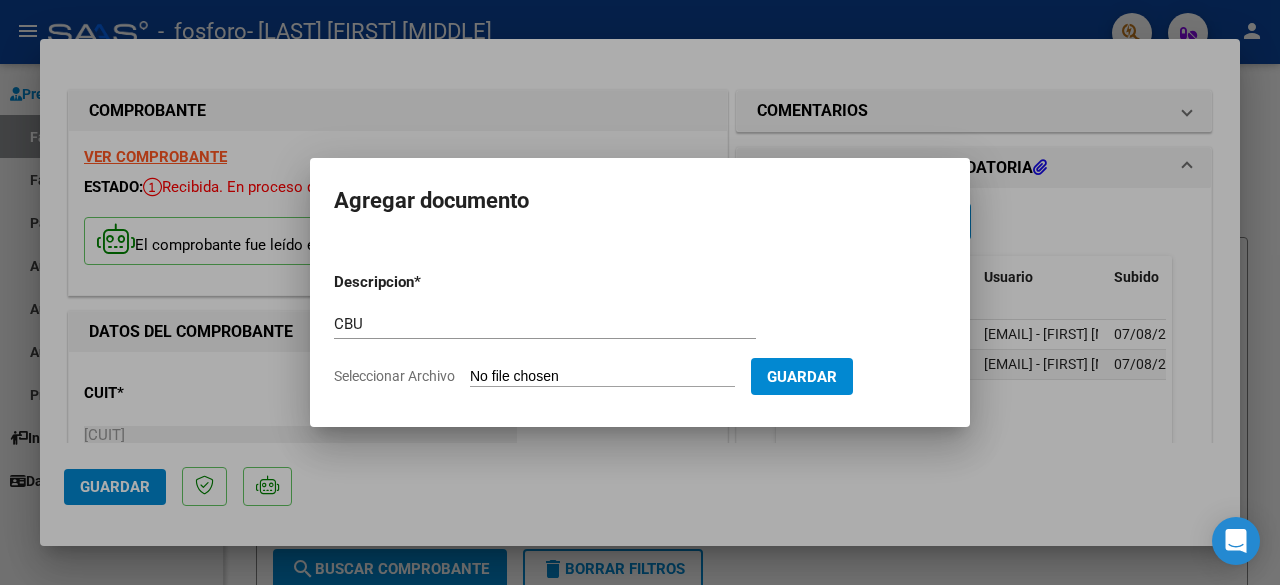 click on "Seleccionar Archivo" 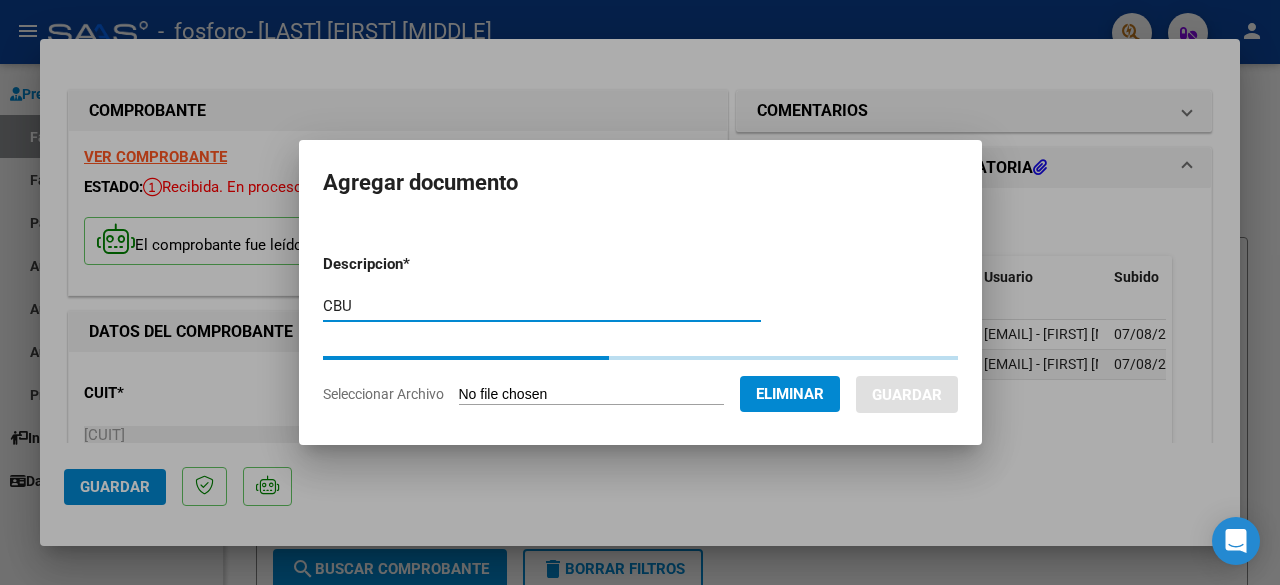 drag, startPoint x: 363, startPoint y: 314, endPoint x: 120, endPoint y: 299, distance: 243.46252 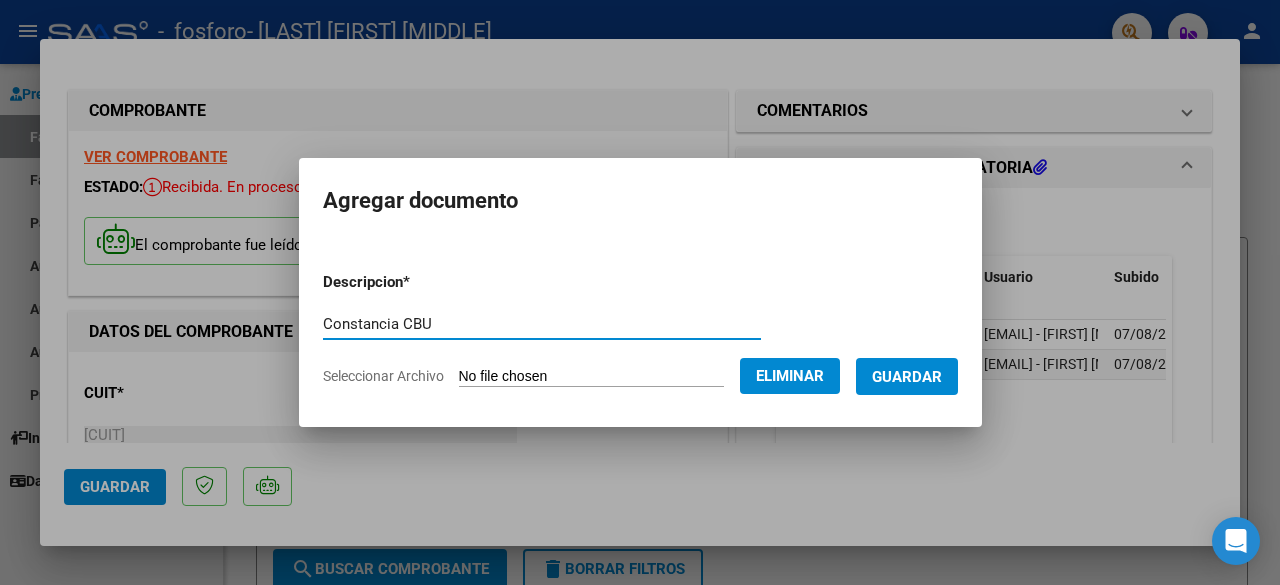 type on "Constancia CBU" 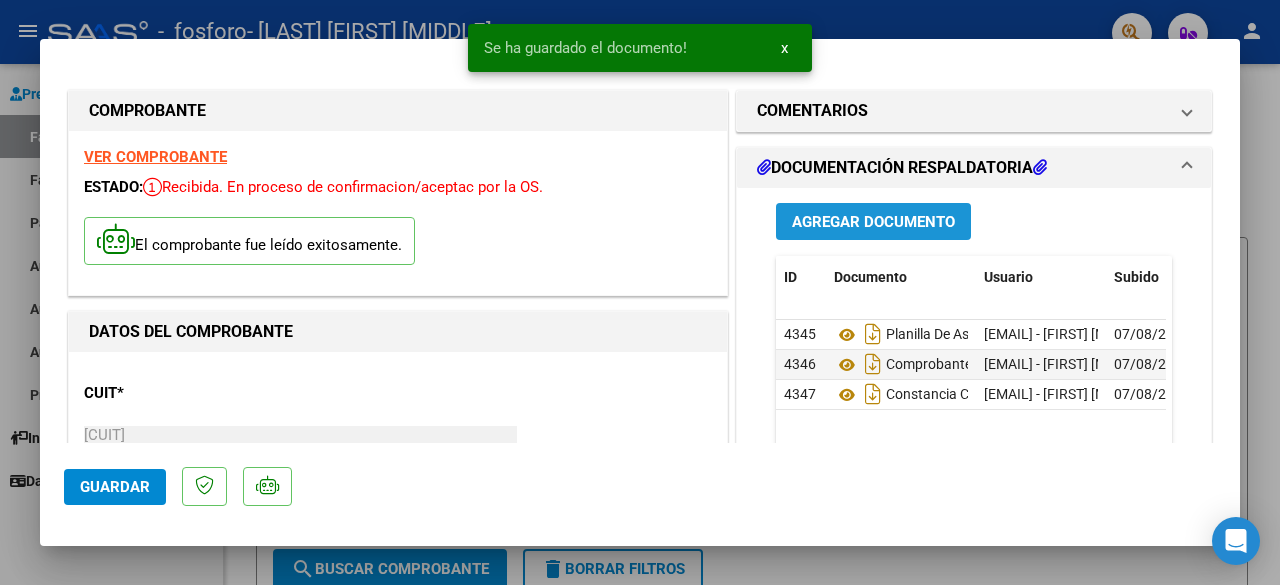click on "Agregar Documento" at bounding box center (873, 221) 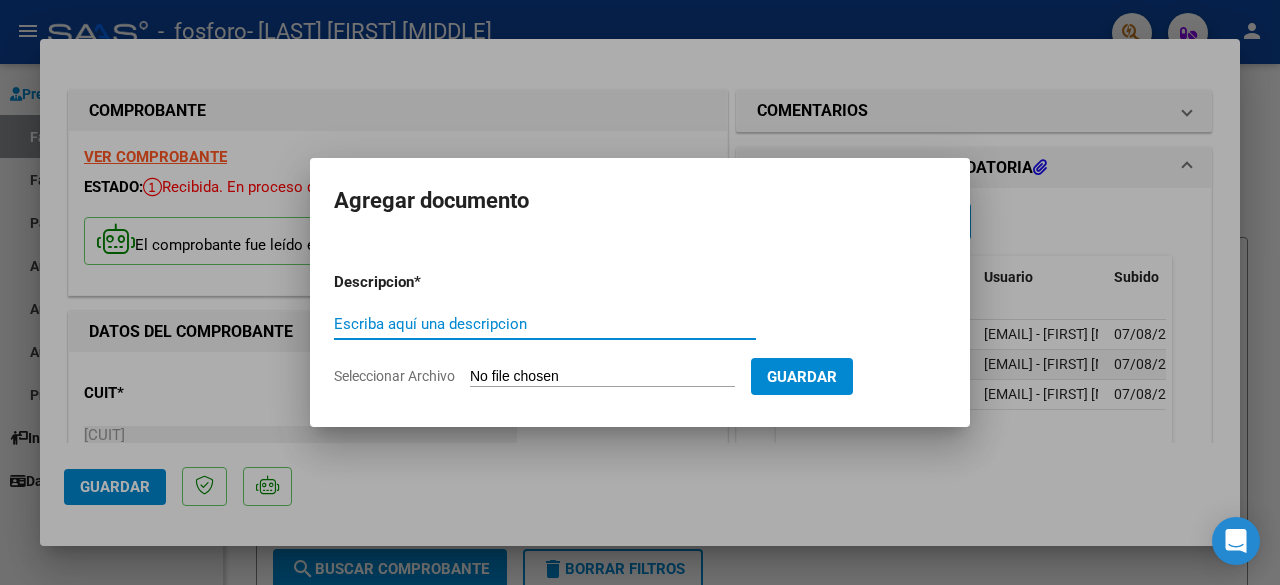 click on "Seleccionar Archivo" 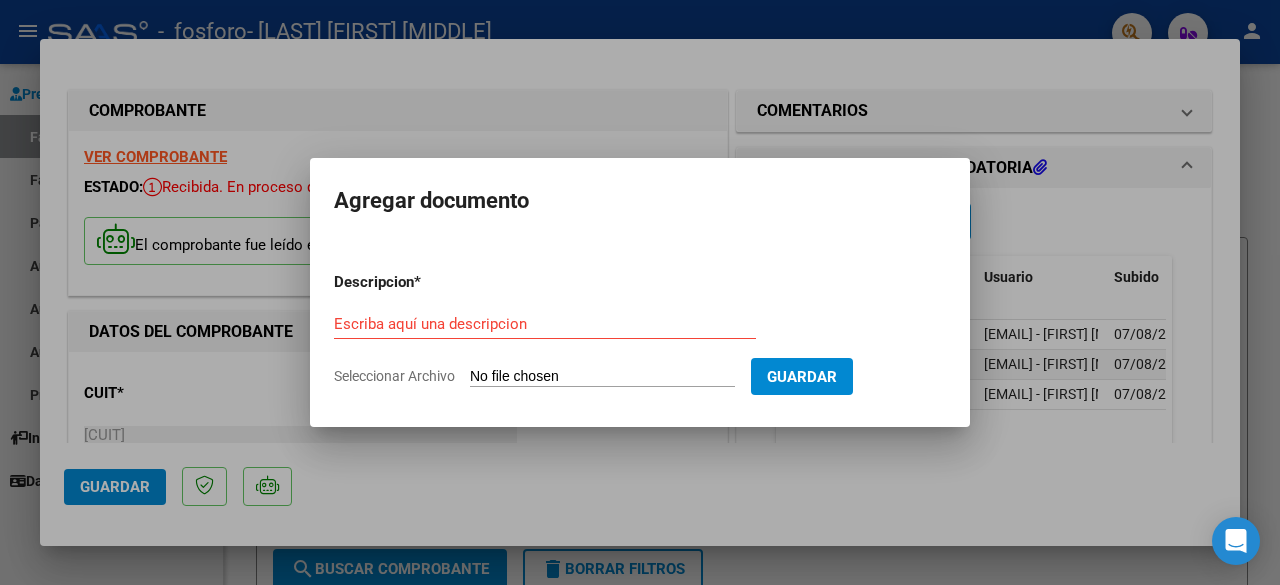 type on "C:\fakepath\Constancia IIBB.pdf" 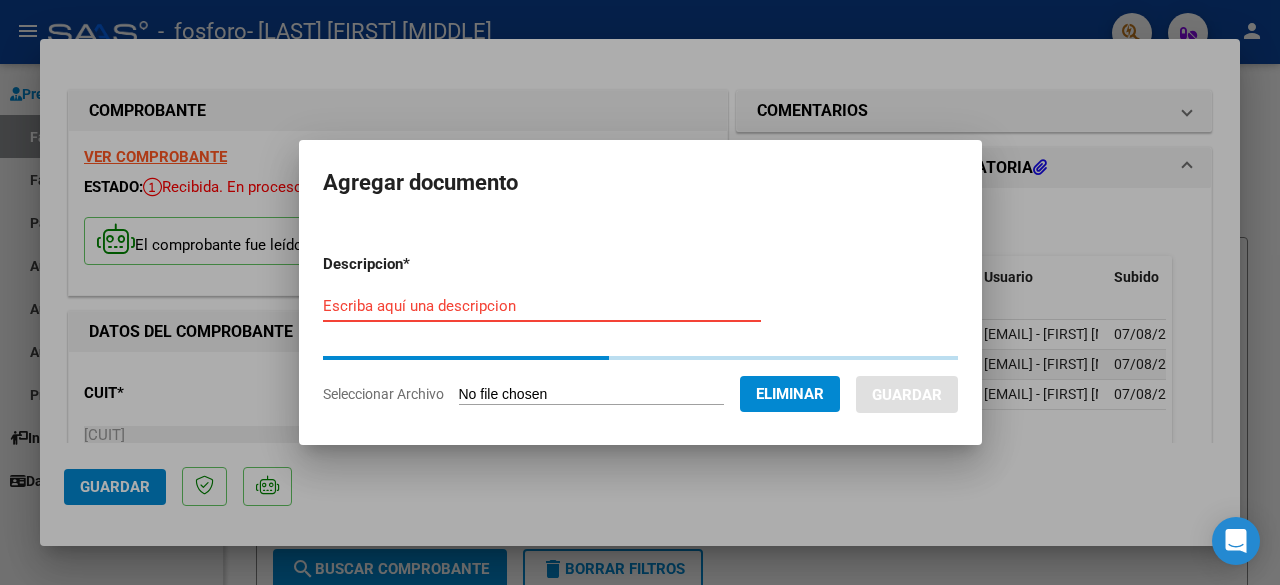 click on "Escriba aquí una descripcion" at bounding box center [542, 306] 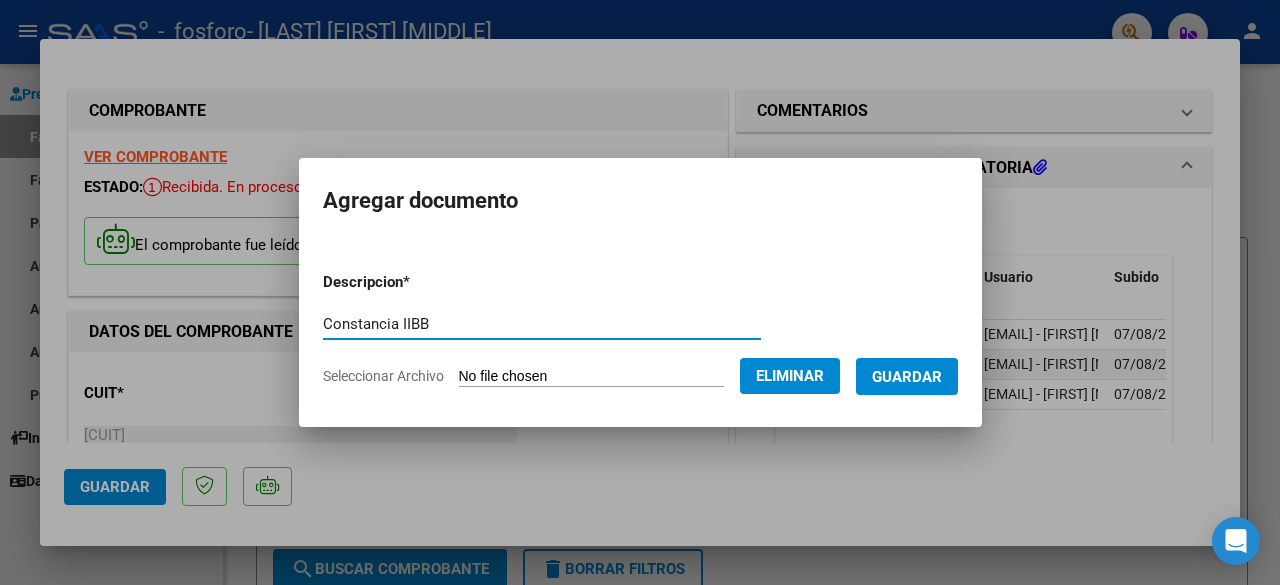 type on "Constancia IIBB" 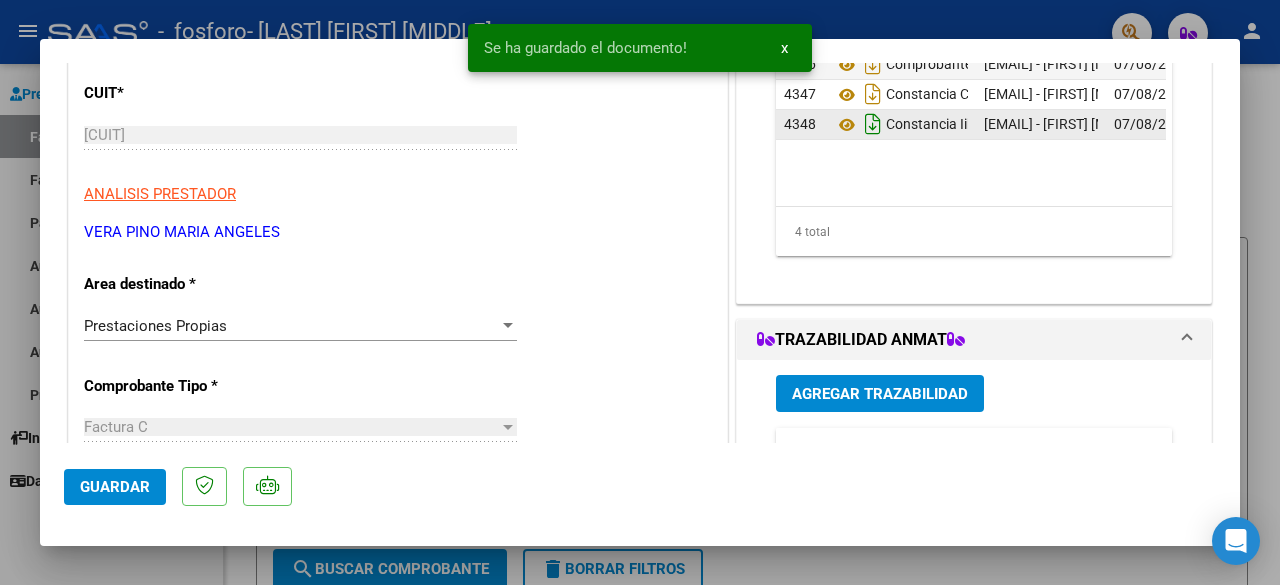 scroll, scrollTop: 400, scrollLeft: 0, axis: vertical 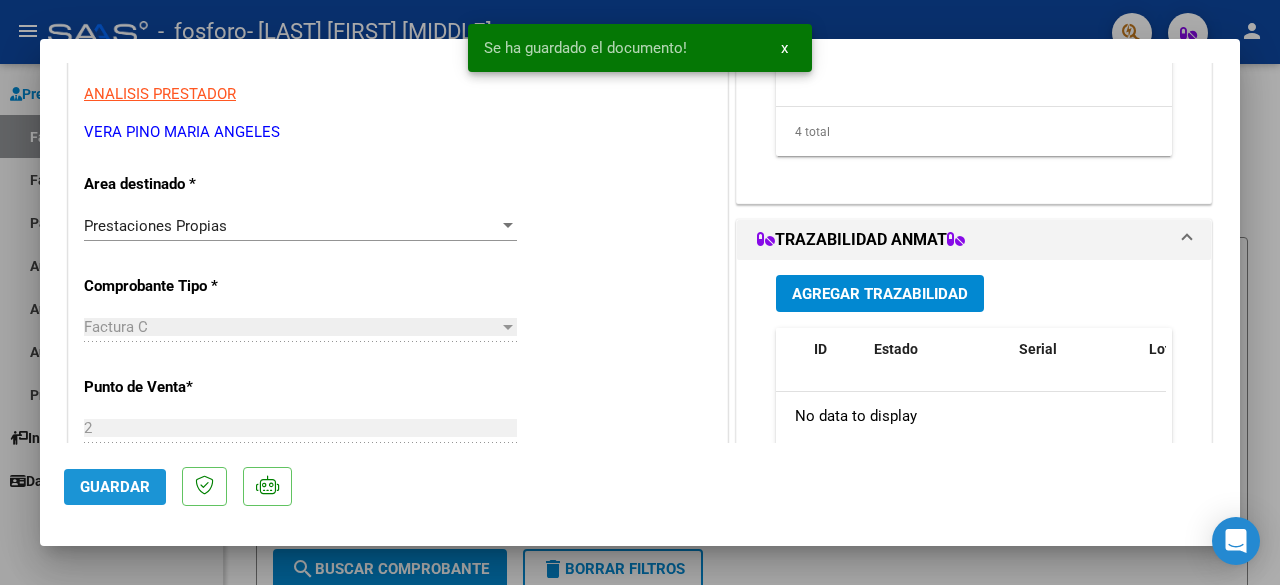 click on "Guardar" 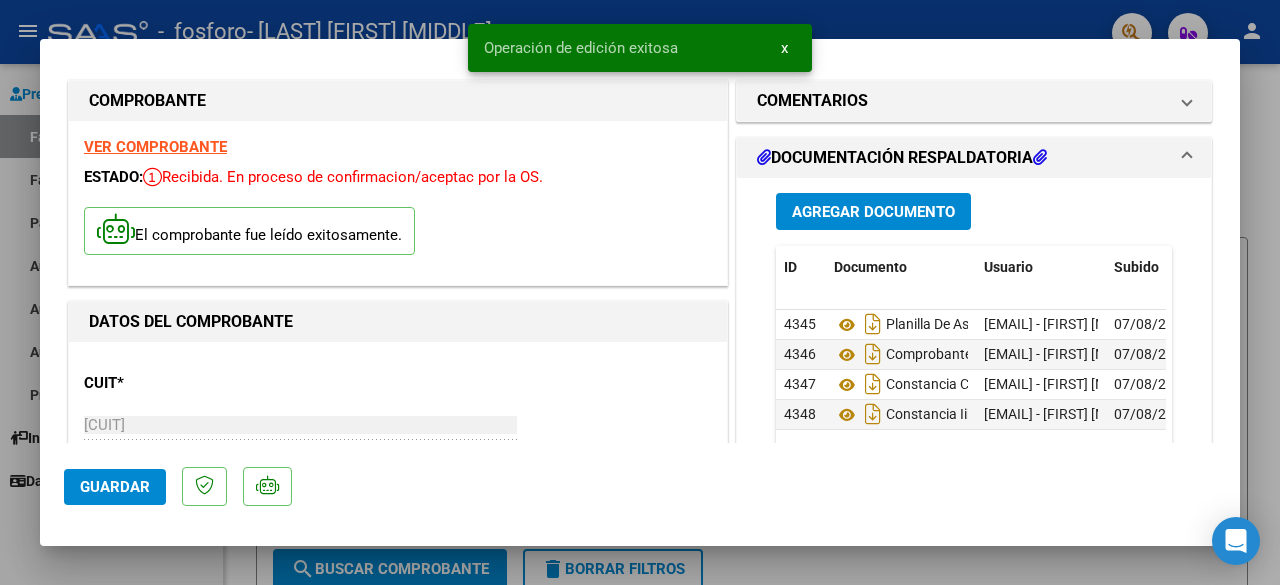 scroll, scrollTop: 0, scrollLeft: 0, axis: both 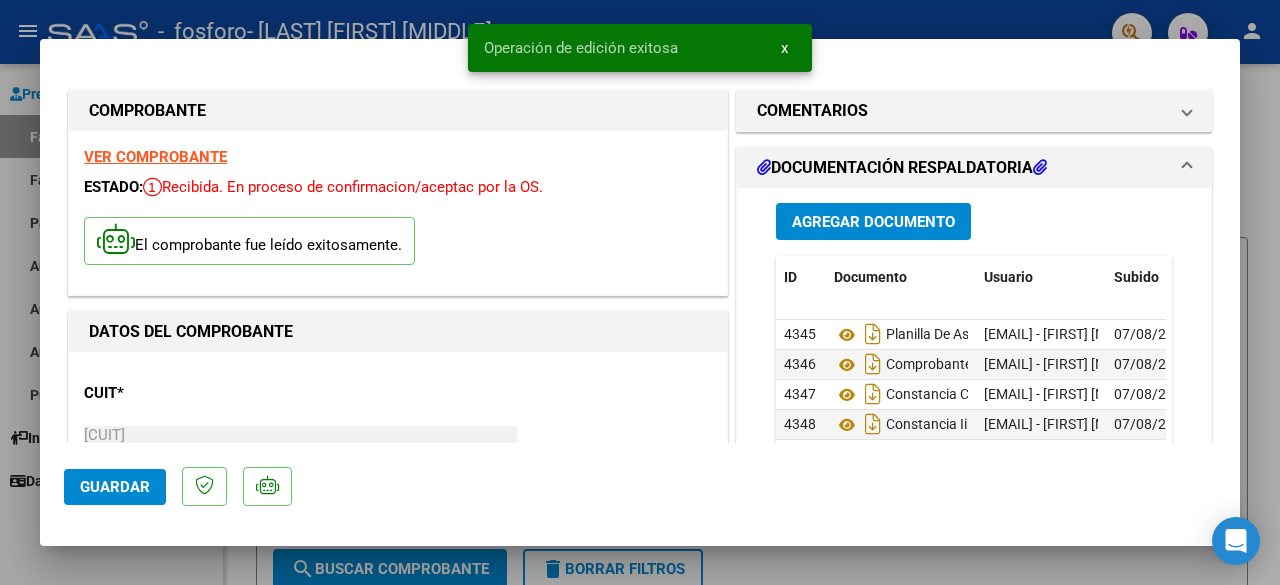 click on "VER COMPROBANTE" at bounding box center [155, 157] 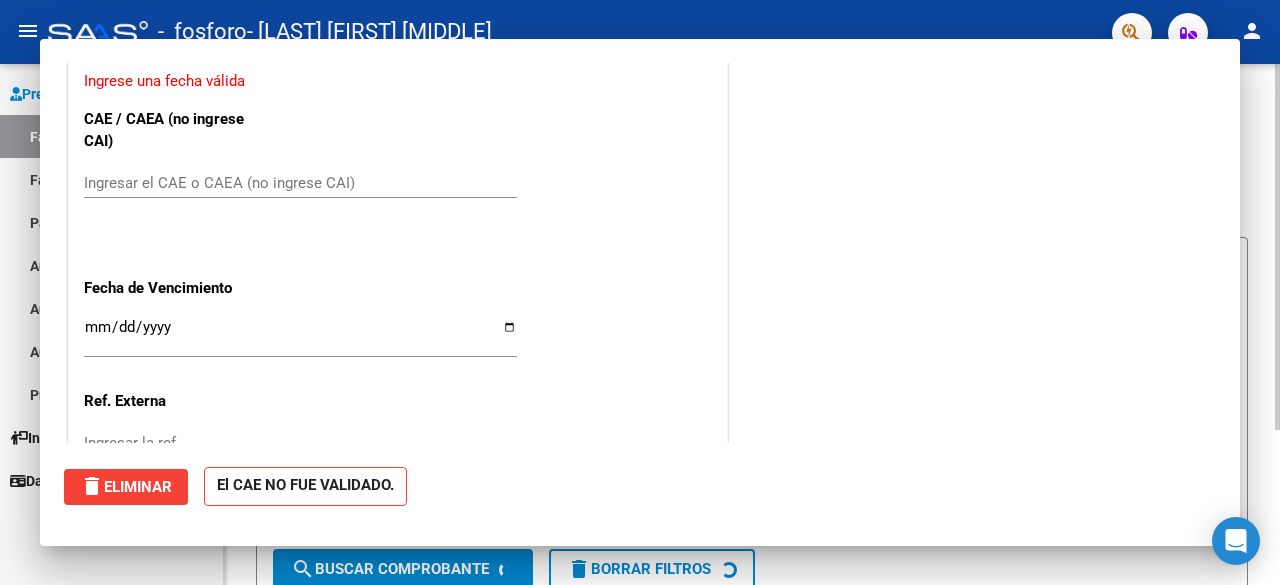 scroll, scrollTop: 0, scrollLeft: 0, axis: both 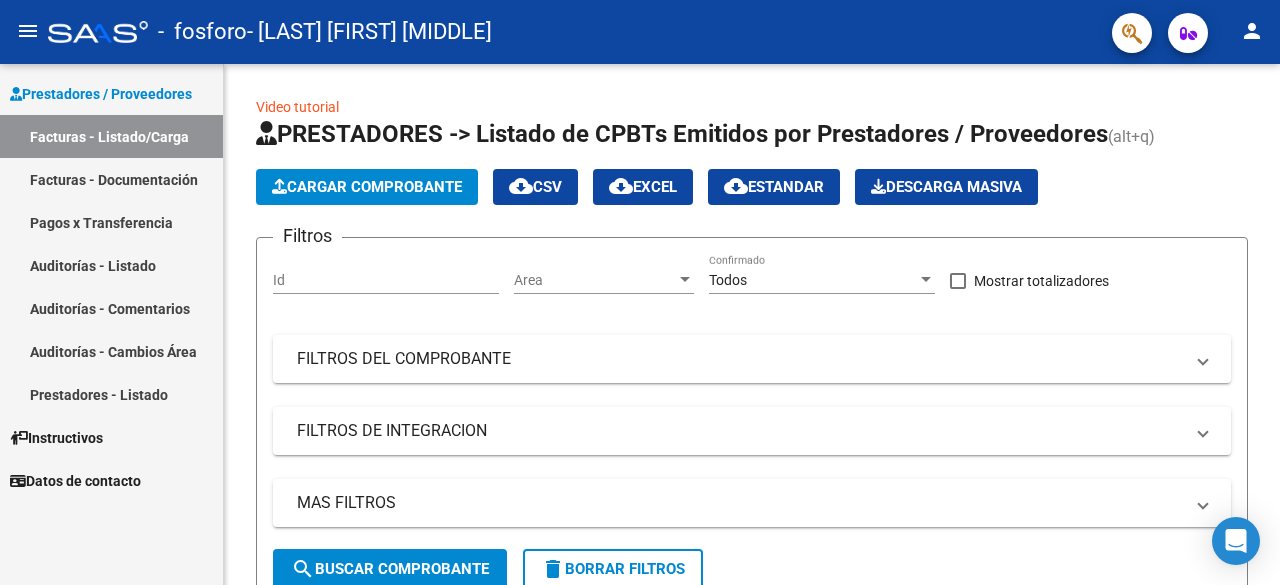 click on "Facturas - Listado/Carga" at bounding box center (111, 136) 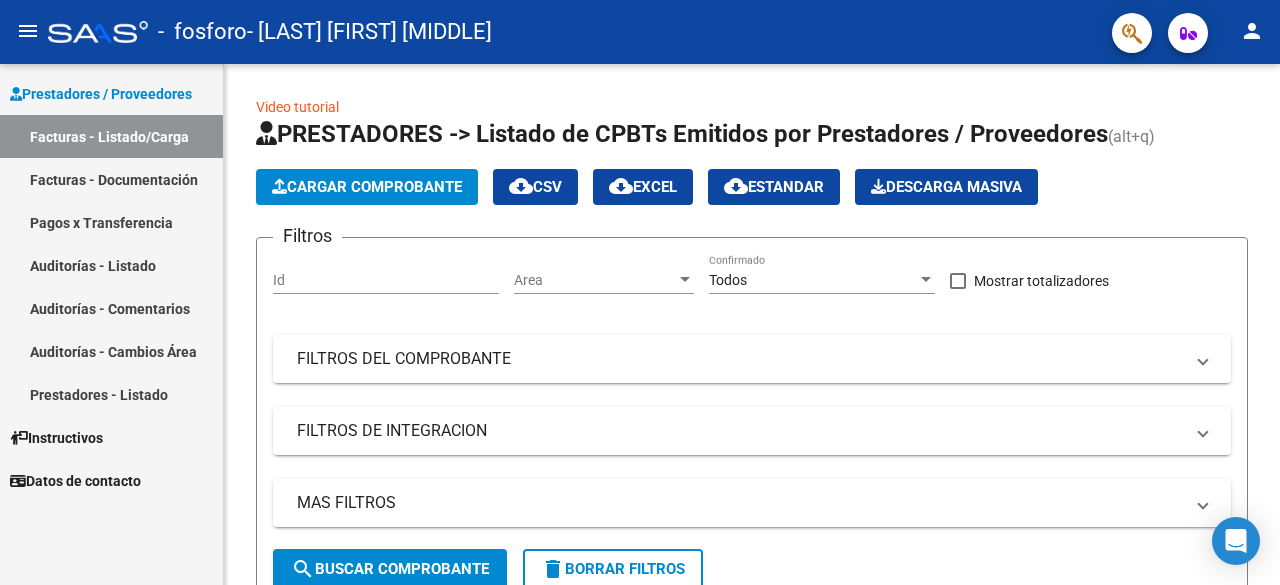 click on "Prestadores / Proveedores" at bounding box center [101, 94] 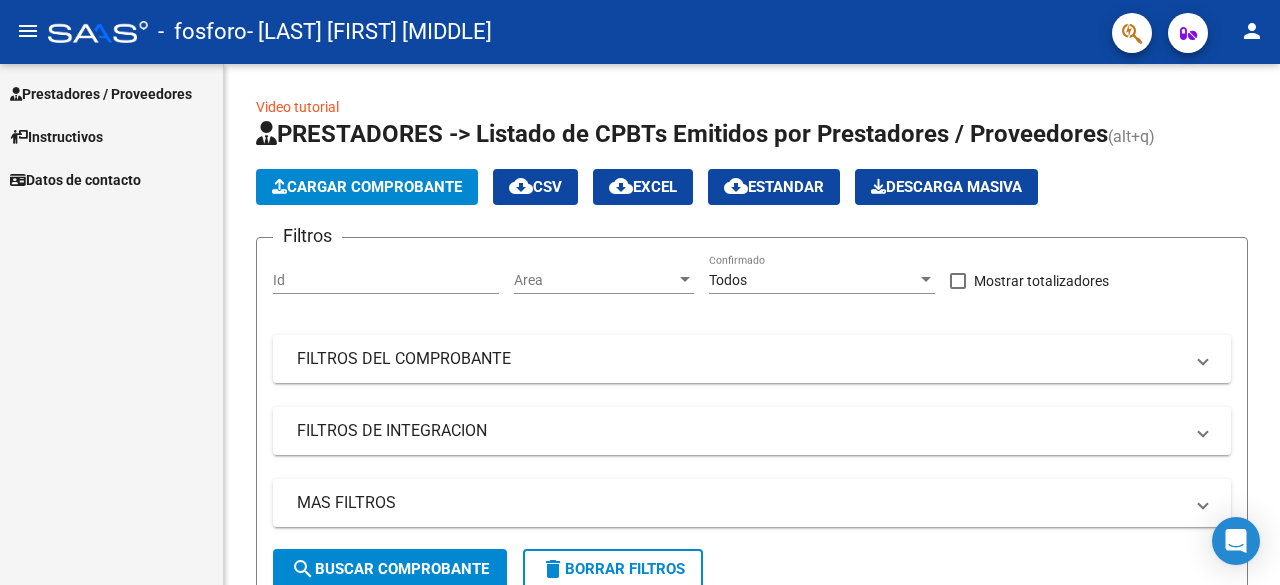 click on "Prestadores / Proveedores" at bounding box center (101, 94) 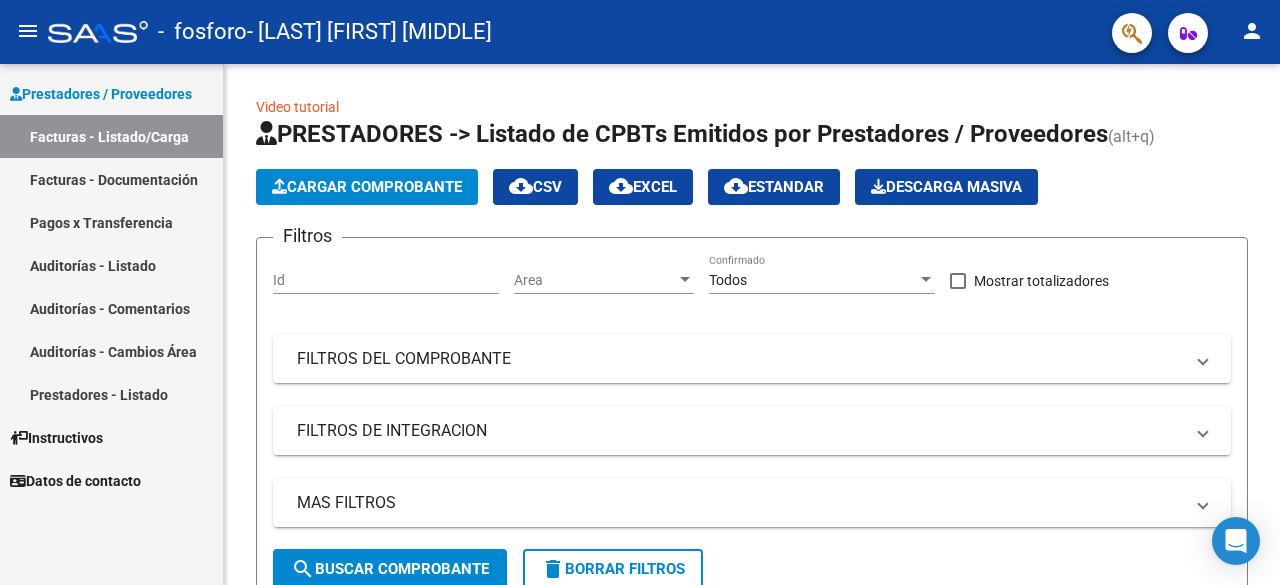 click on "Facturas - Listado/Carga" at bounding box center [111, 136] 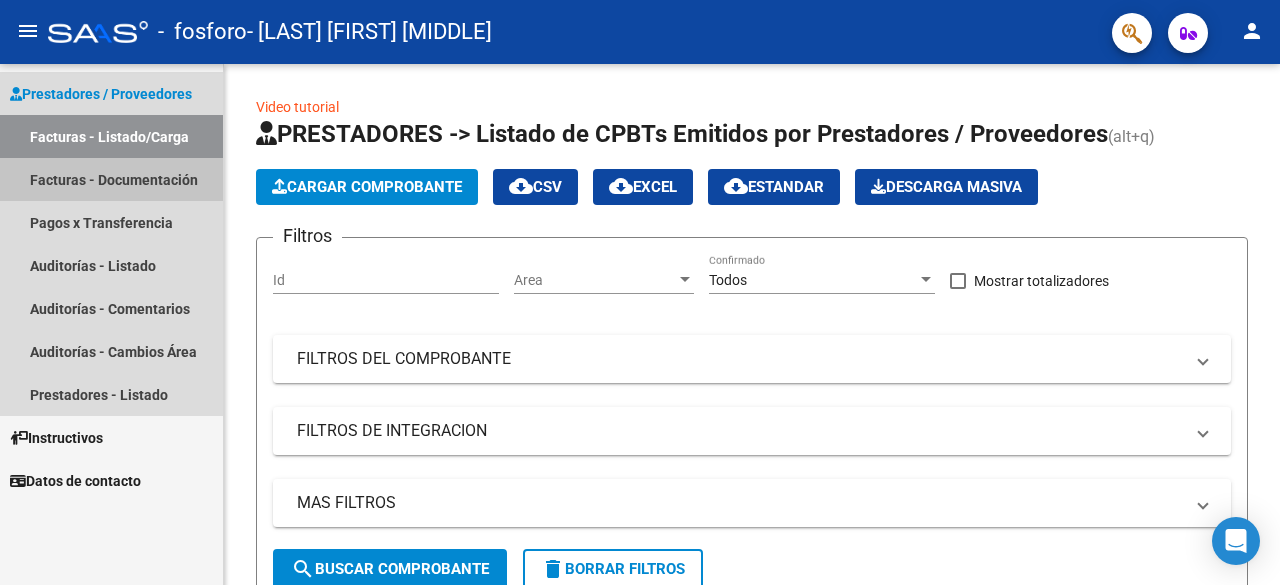 click on "Facturas - Documentación" at bounding box center [111, 179] 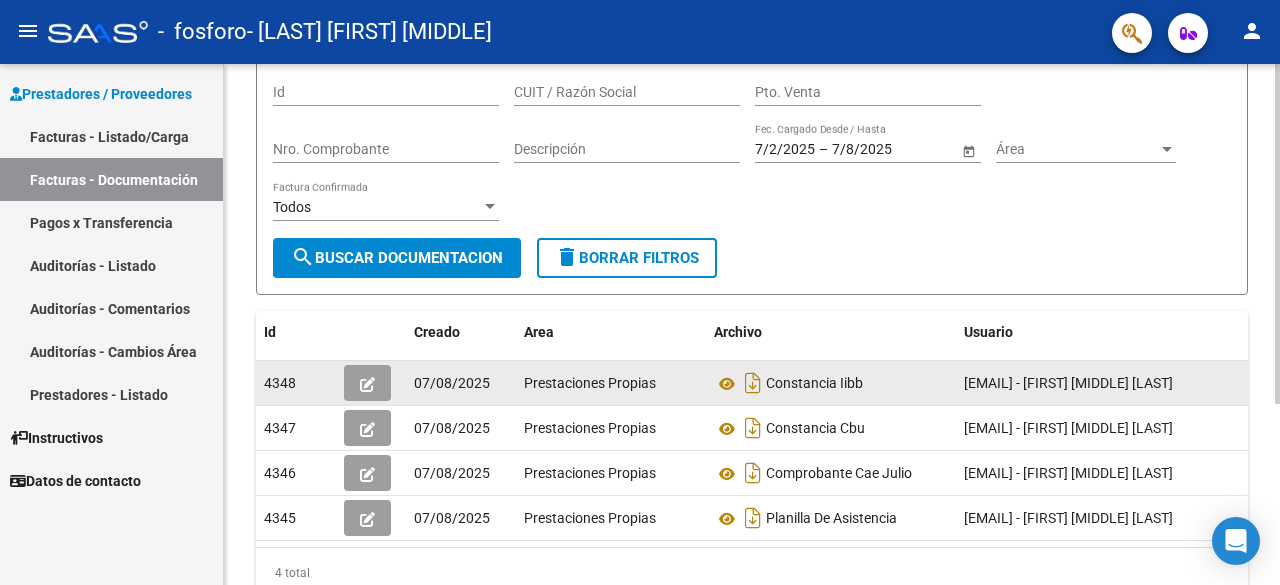 scroll, scrollTop: 277, scrollLeft: 0, axis: vertical 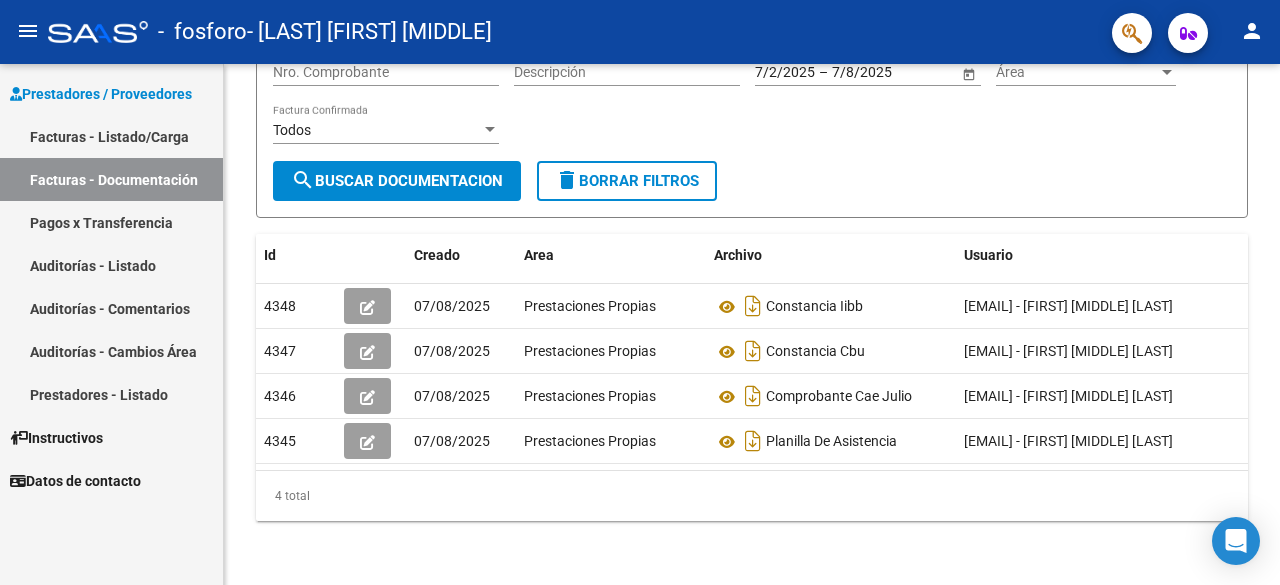 click on "Facturas - Listado/Carga" at bounding box center [111, 136] 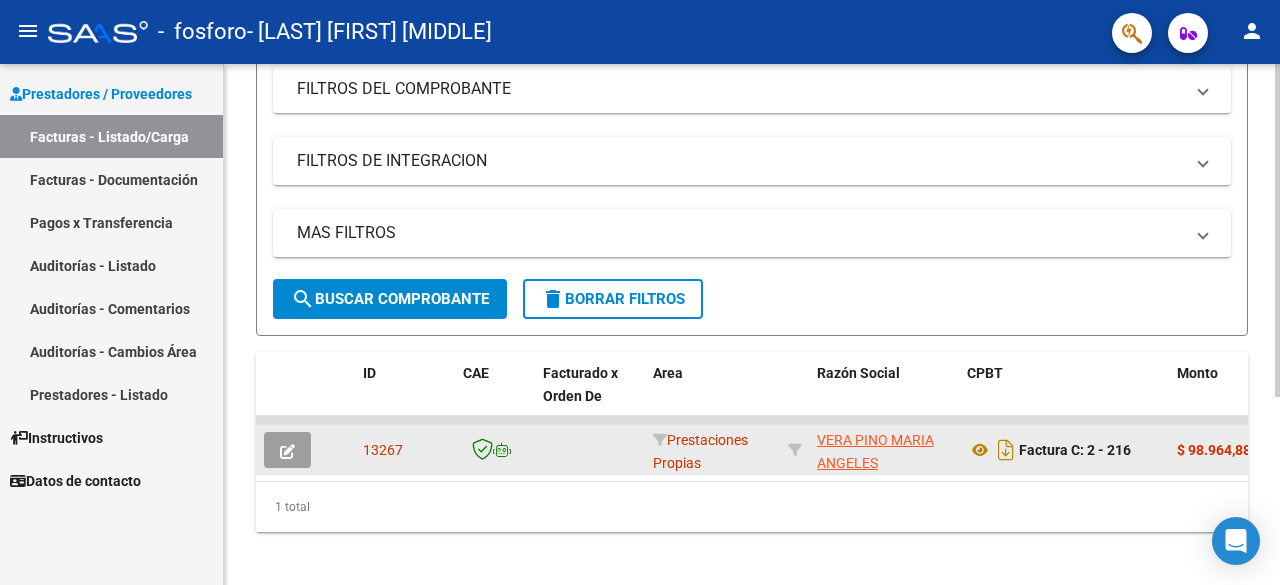 scroll, scrollTop: 294, scrollLeft: 0, axis: vertical 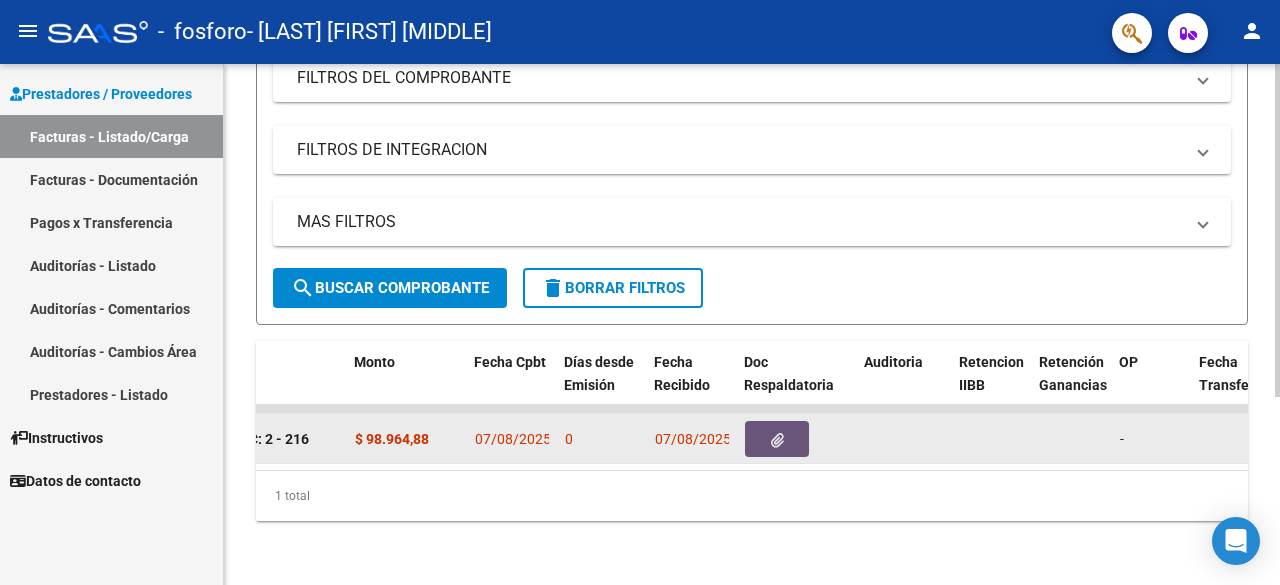 click 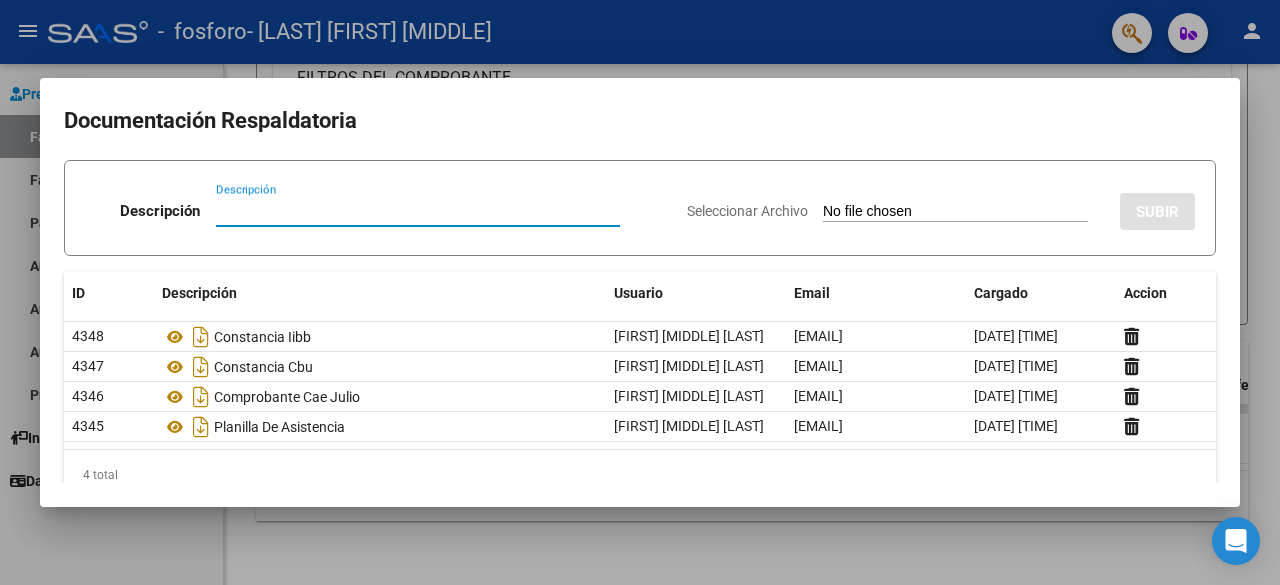click at bounding box center [640, 292] 